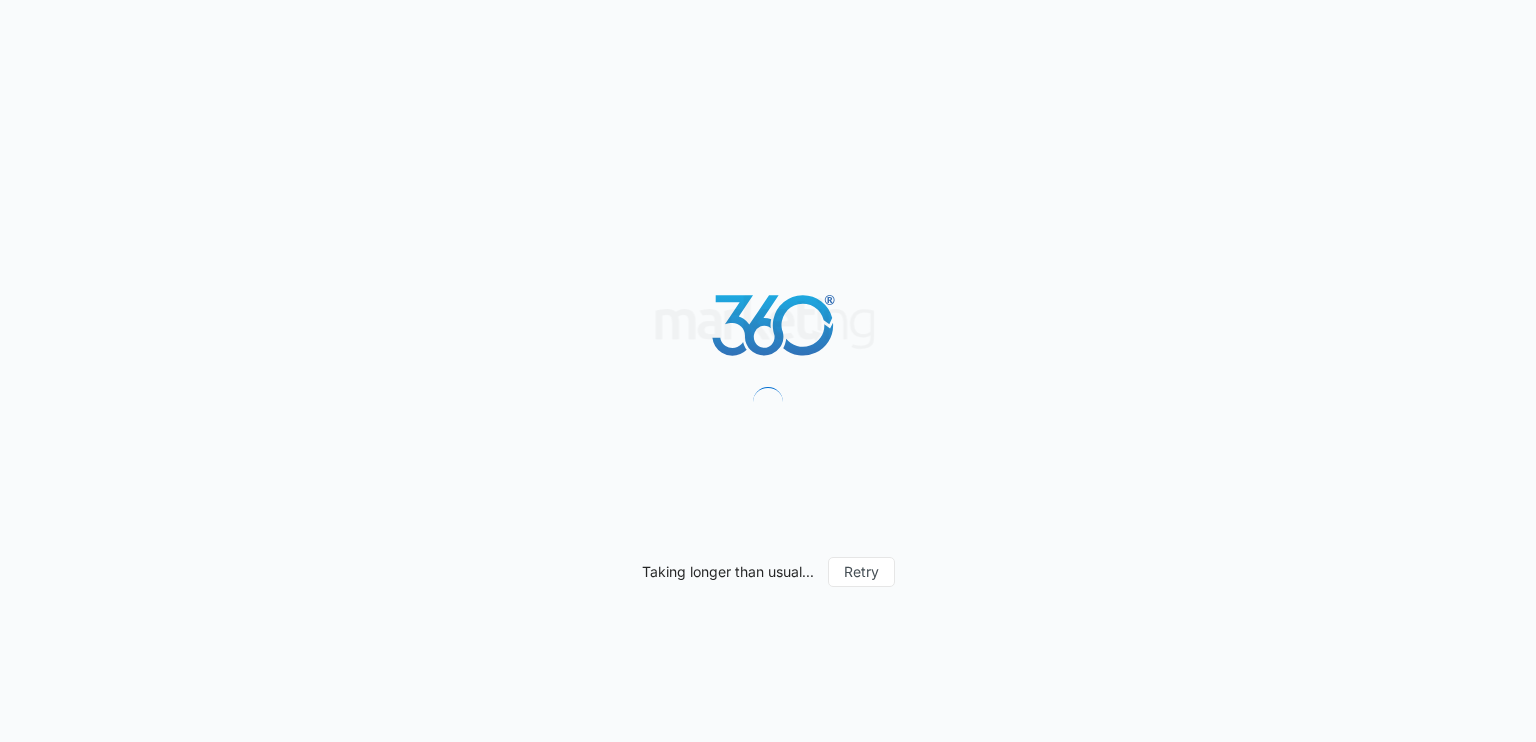 scroll, scrollTop: 0, scrollLeft: 0, axis: both 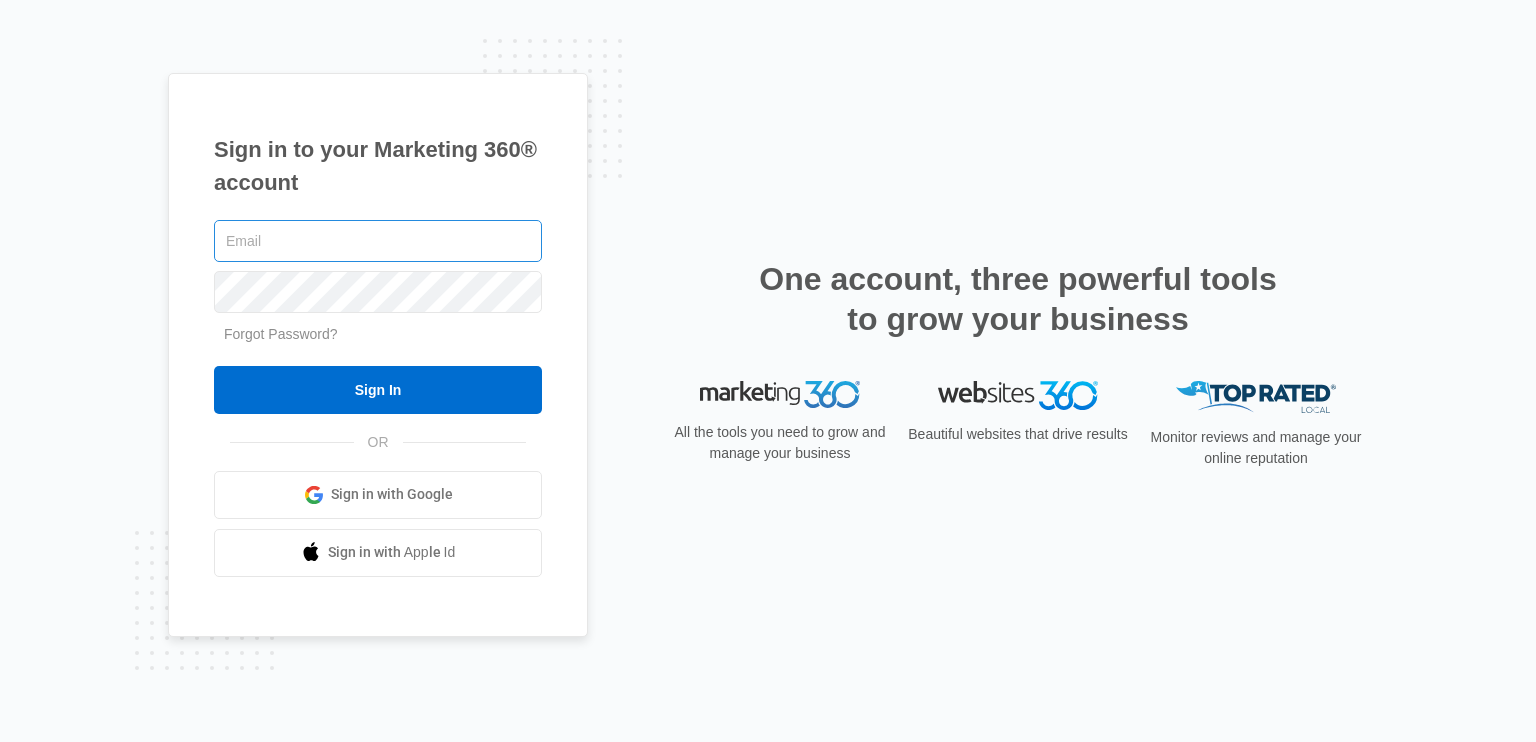 click at bounding box center [378, 241] 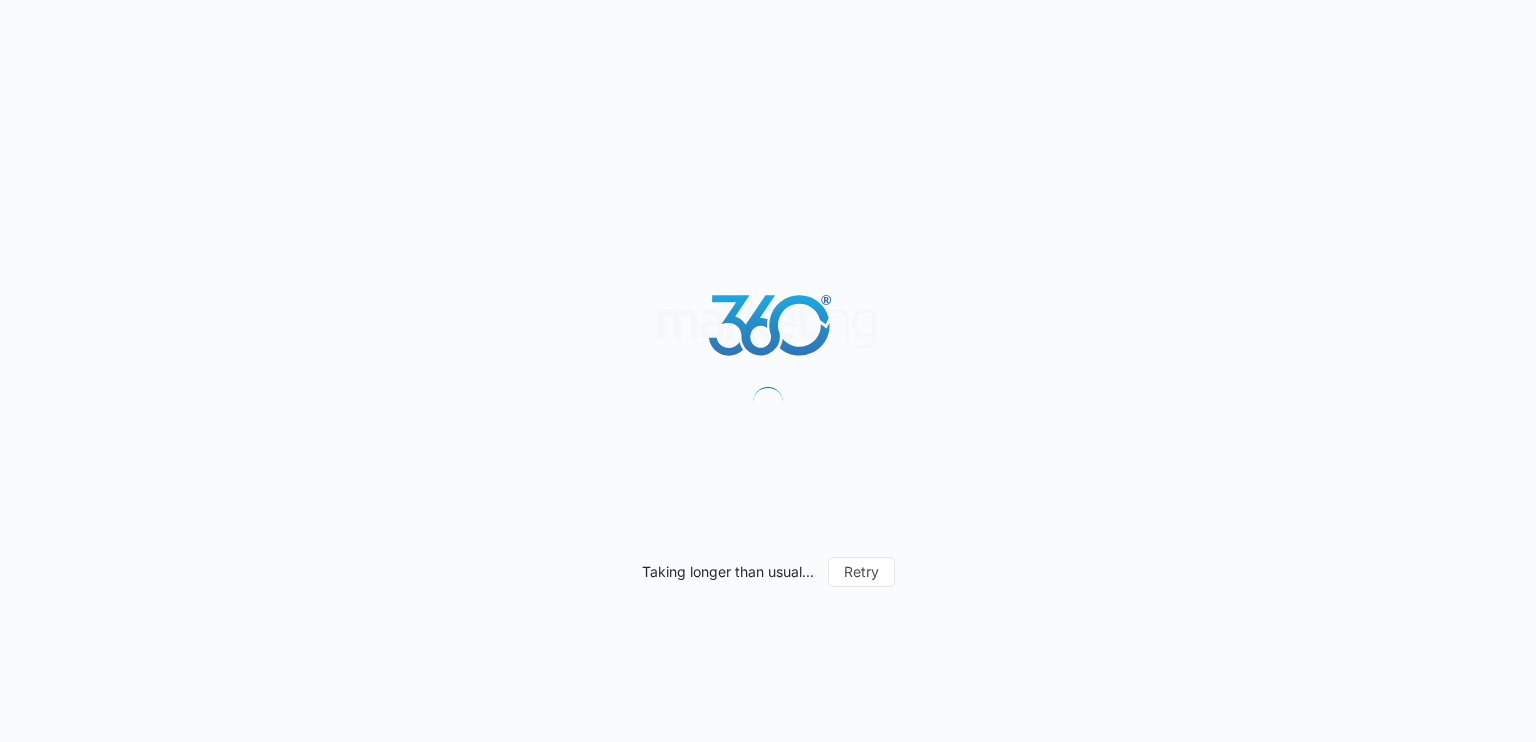 scroll, scrollTop: 0, scrollLeft: 0, axis: both 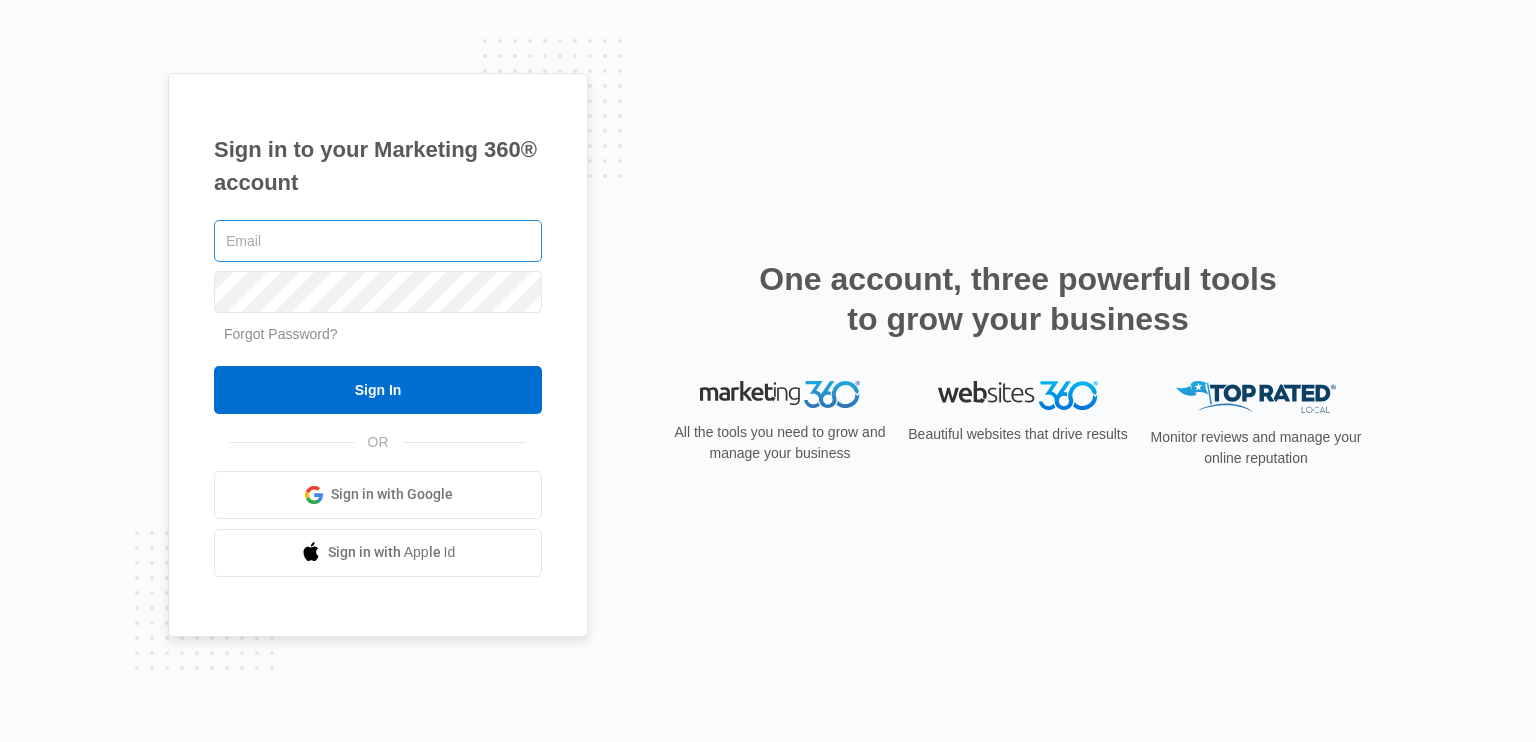 click at bounding box center (378, 241) 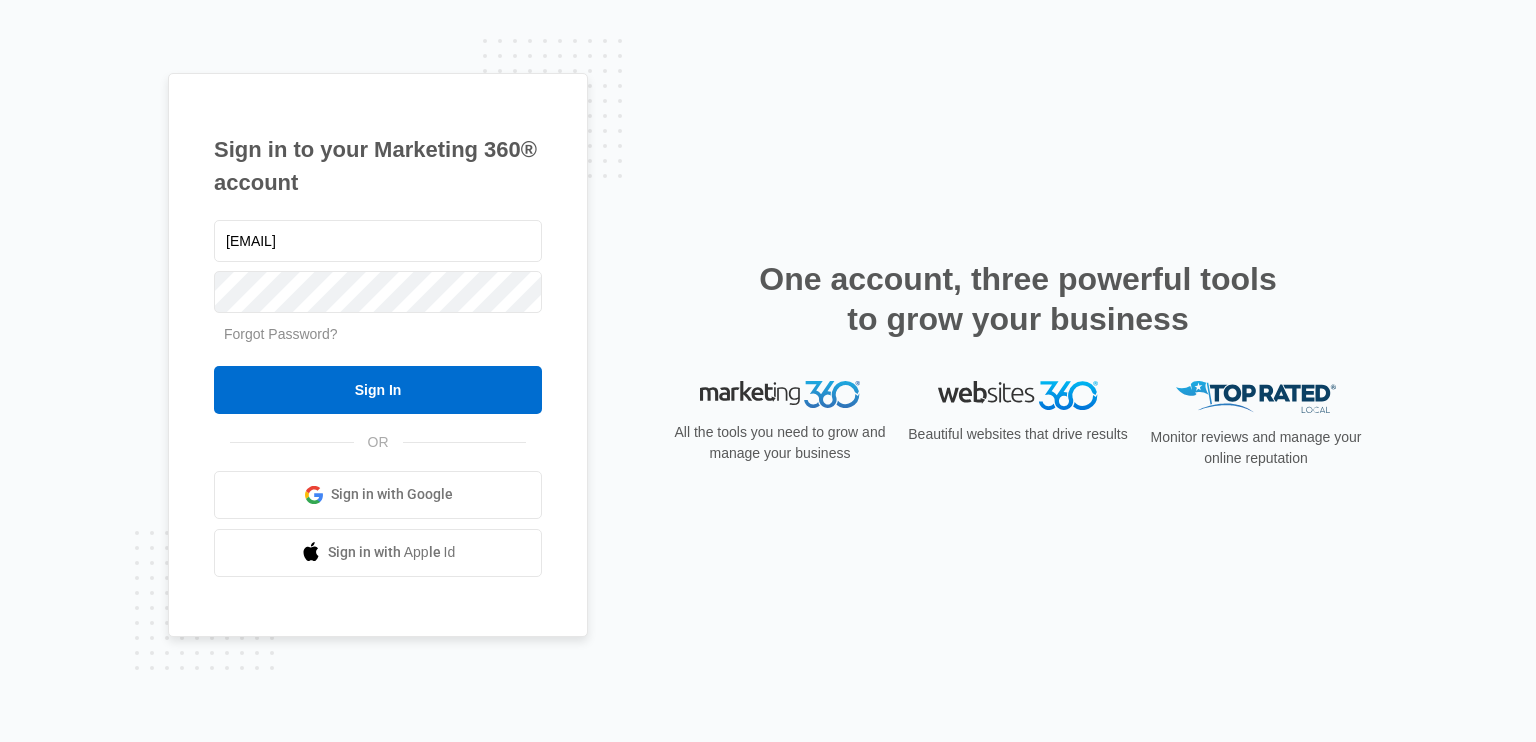 type on "[EMAIL]" 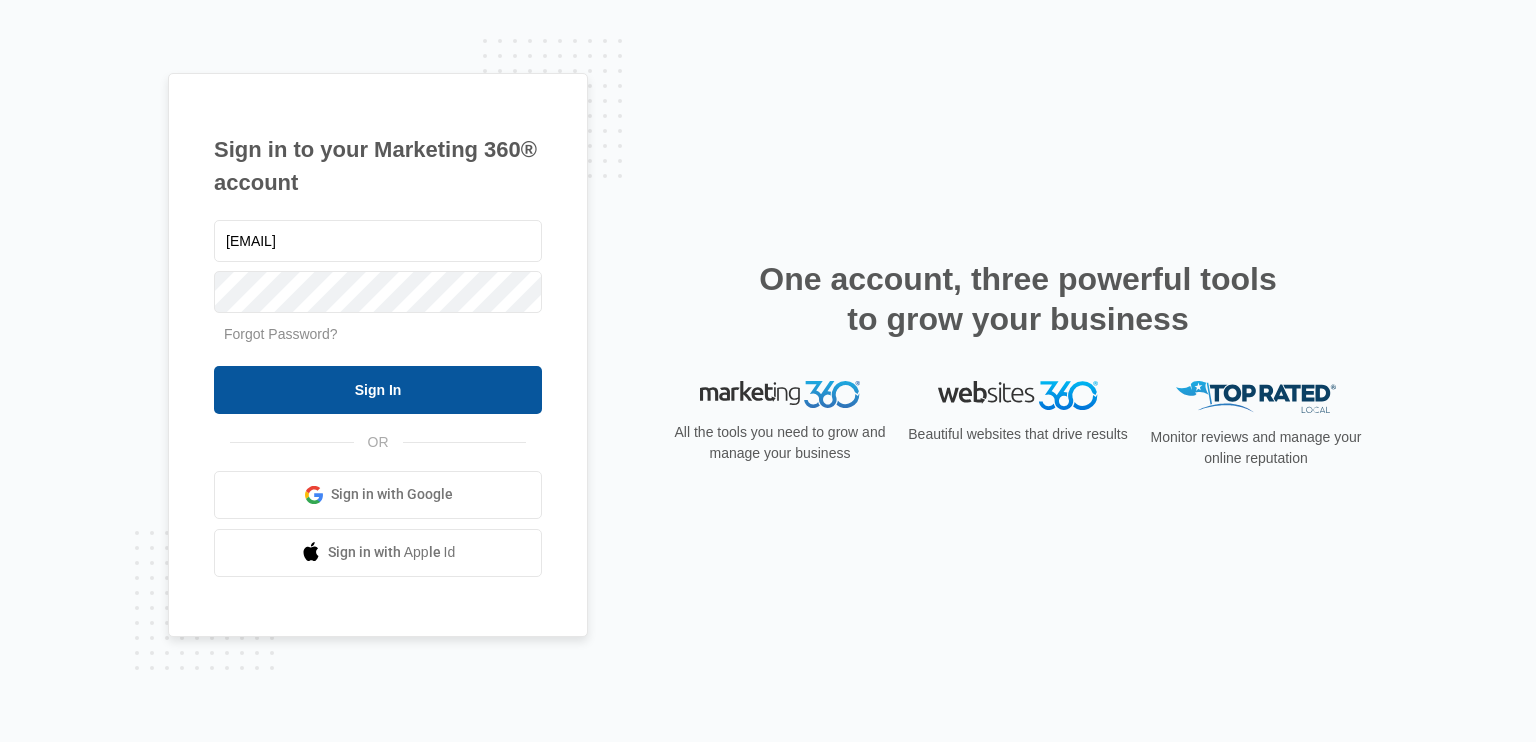 click on "Sign In" at bounding box center (378, 390) 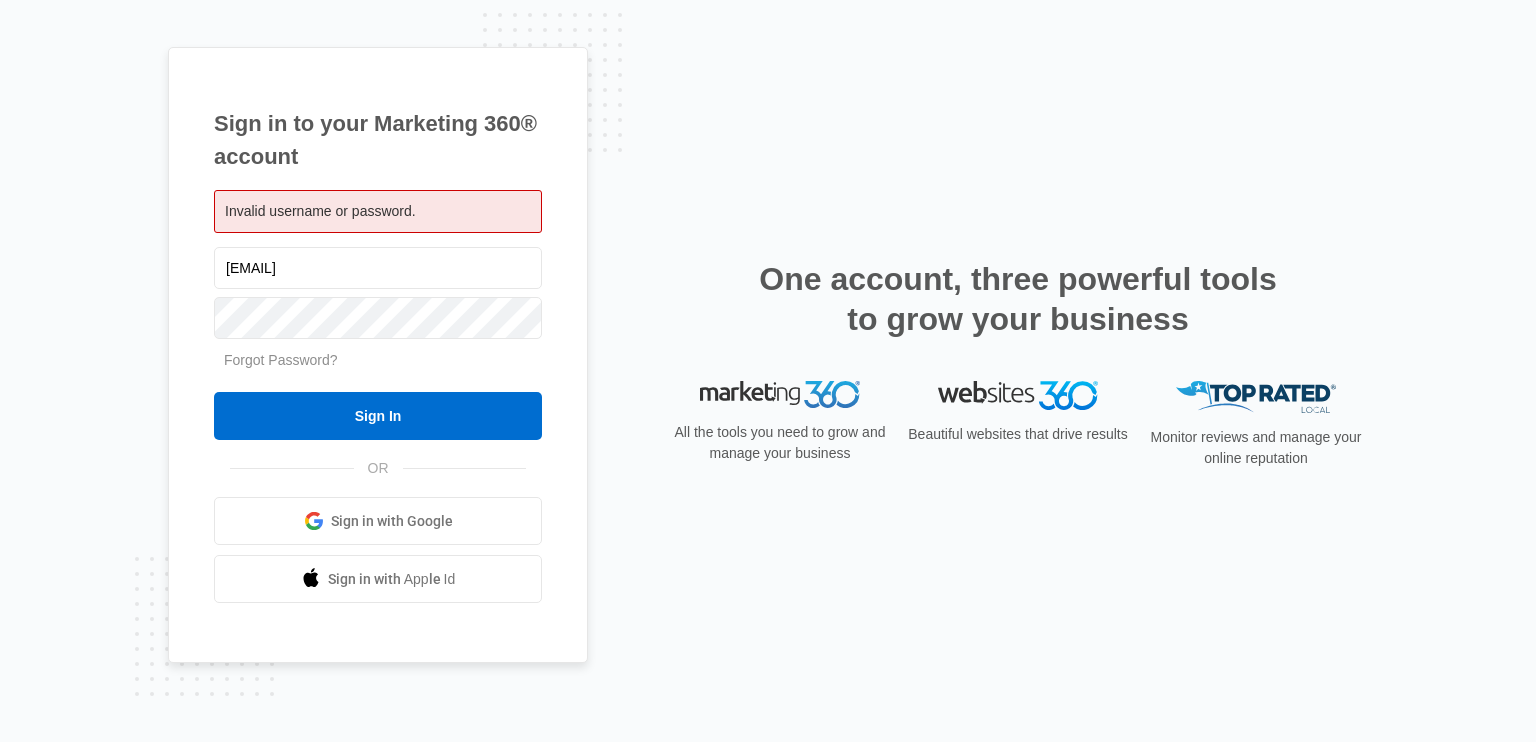 scroll, scrollTop: 0, scrollLeft: 0, axis: both 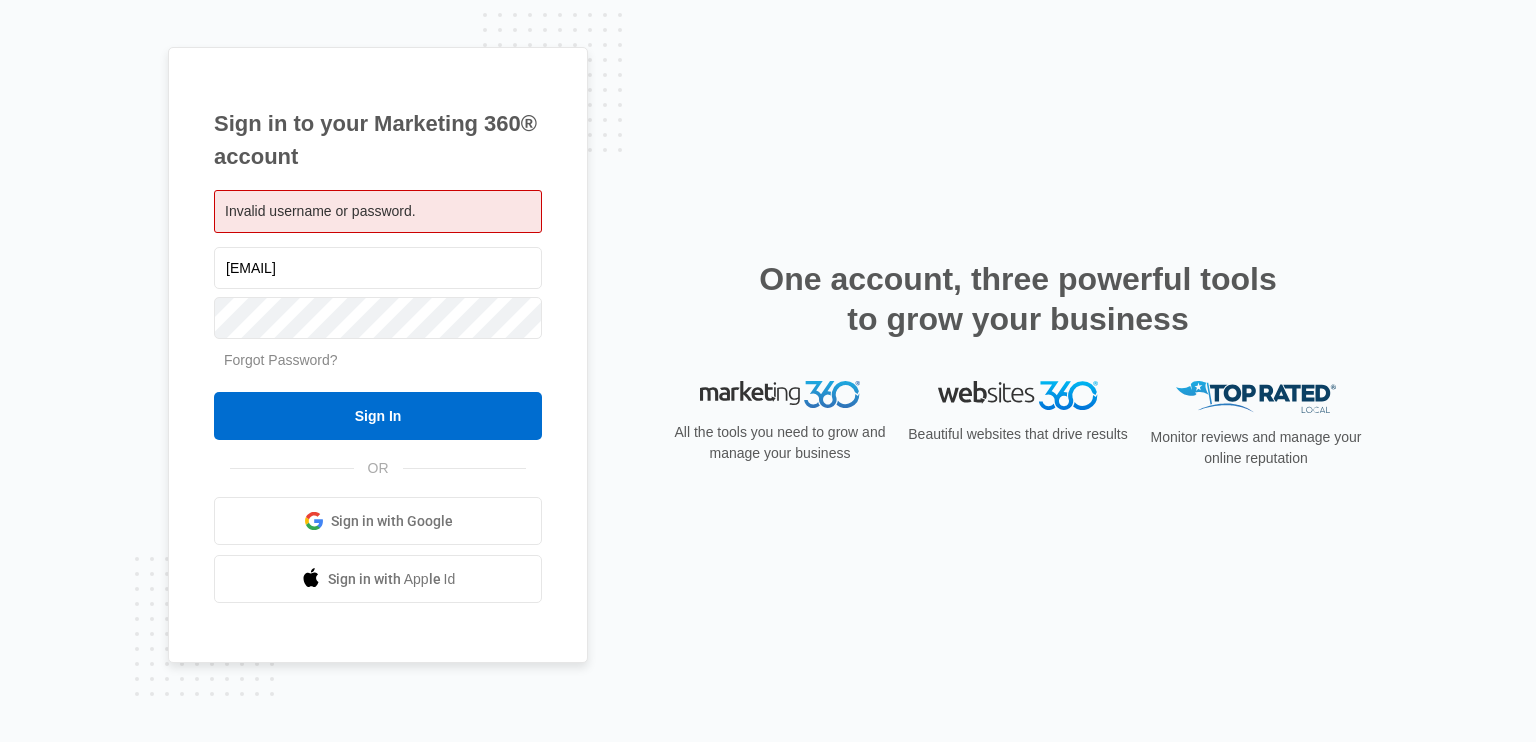 click on "Forgot Password?" at bounding box center [281, 360] 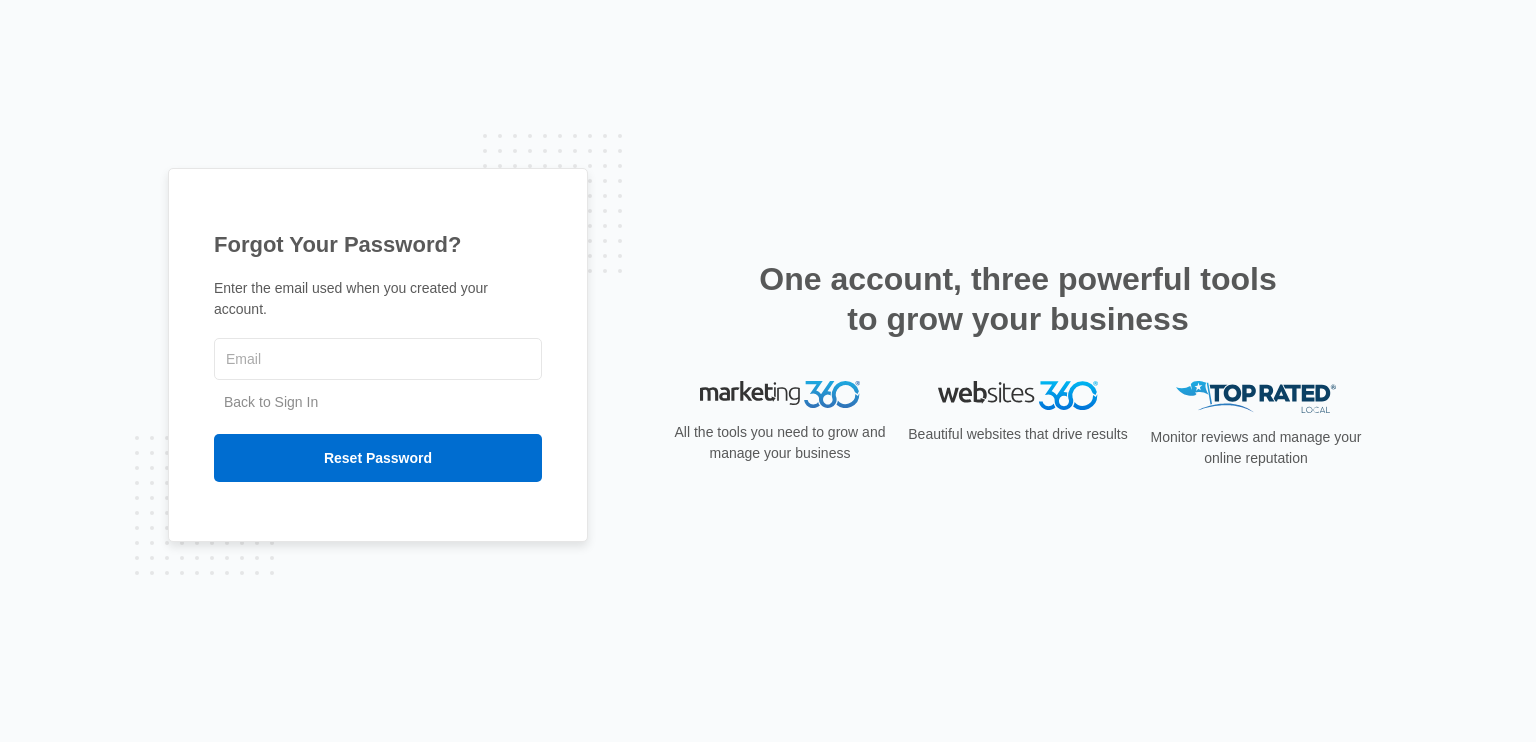 scroll, scrollTop: 0, scrollLeft: 0, axis: both 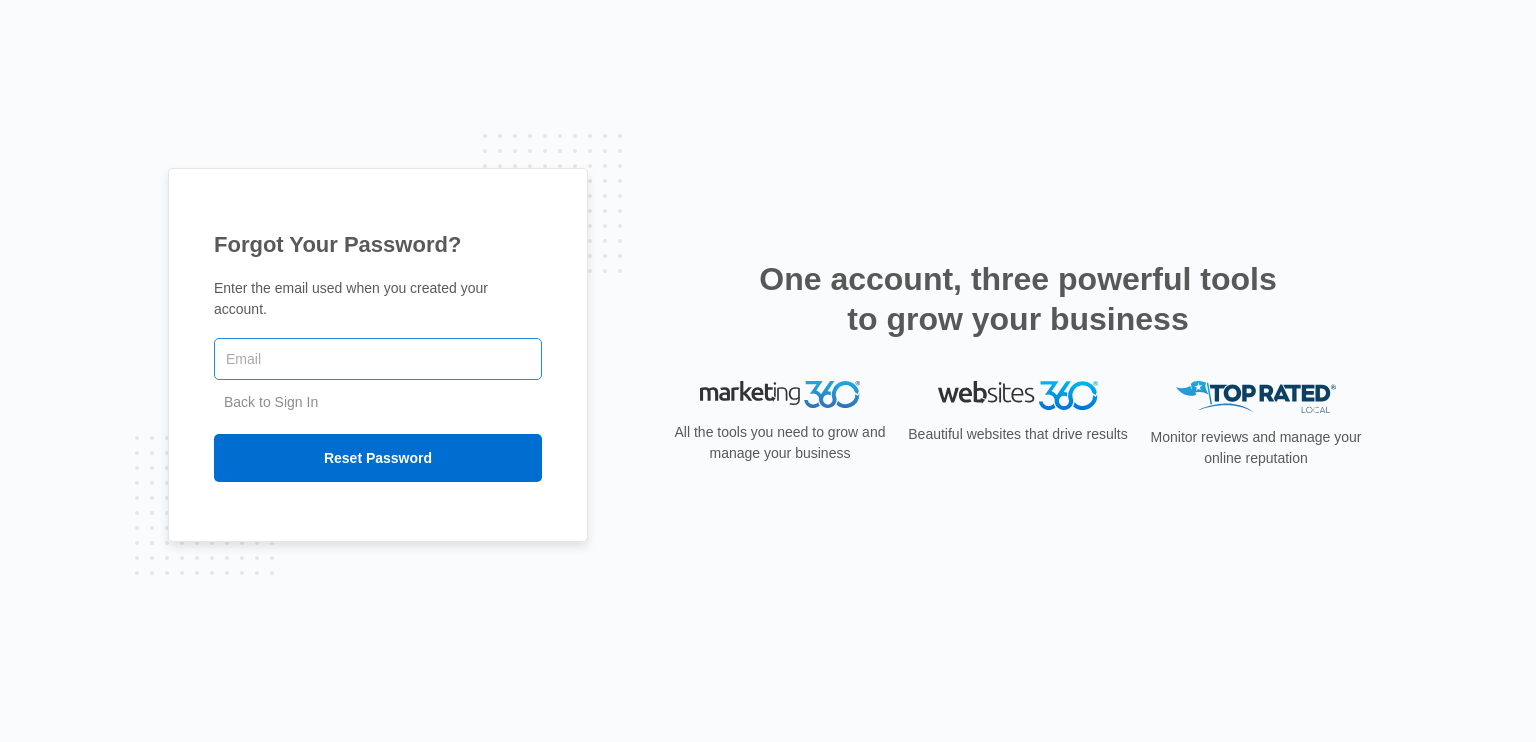 click at bounding box center [378, 359] 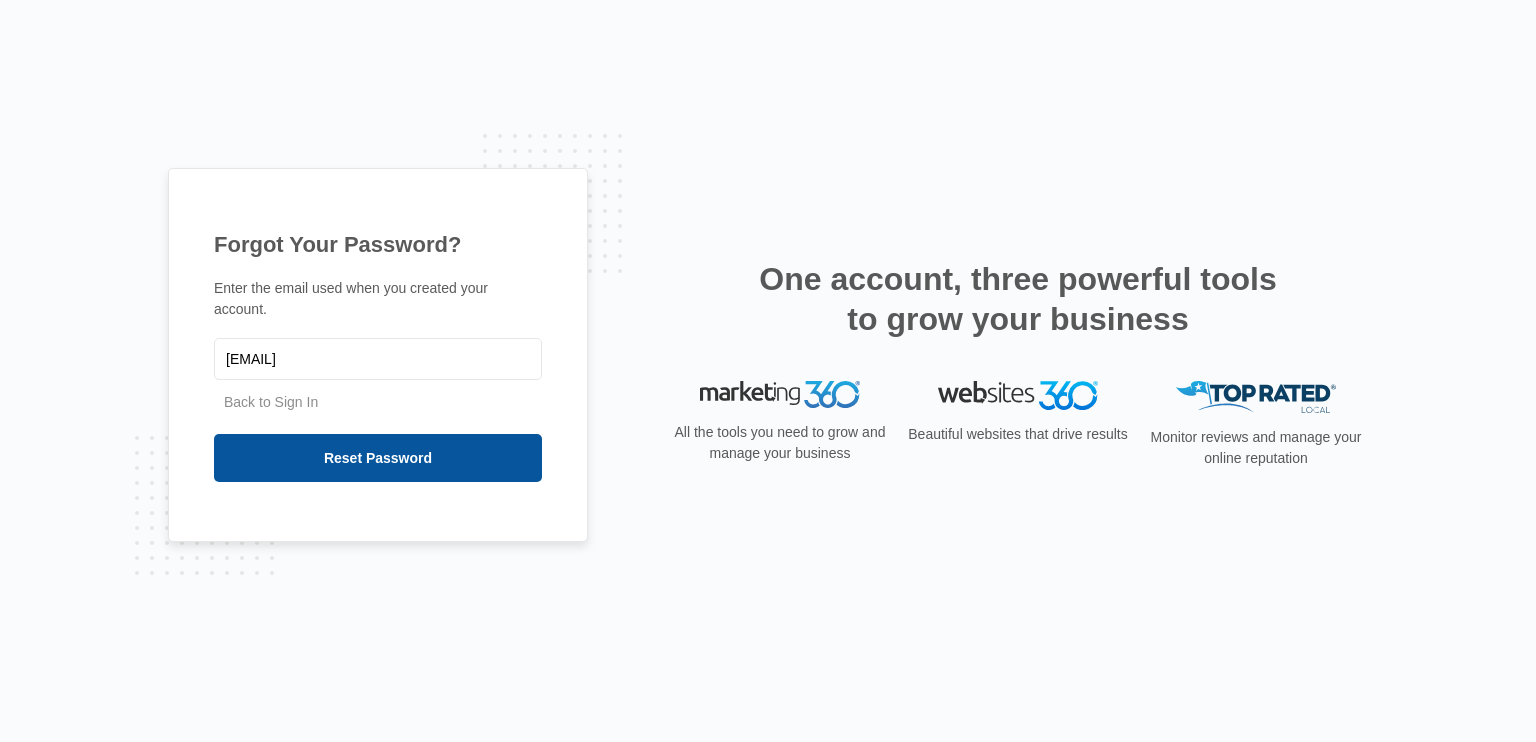 click on "Reset Password" at bounding box center [378, 458] 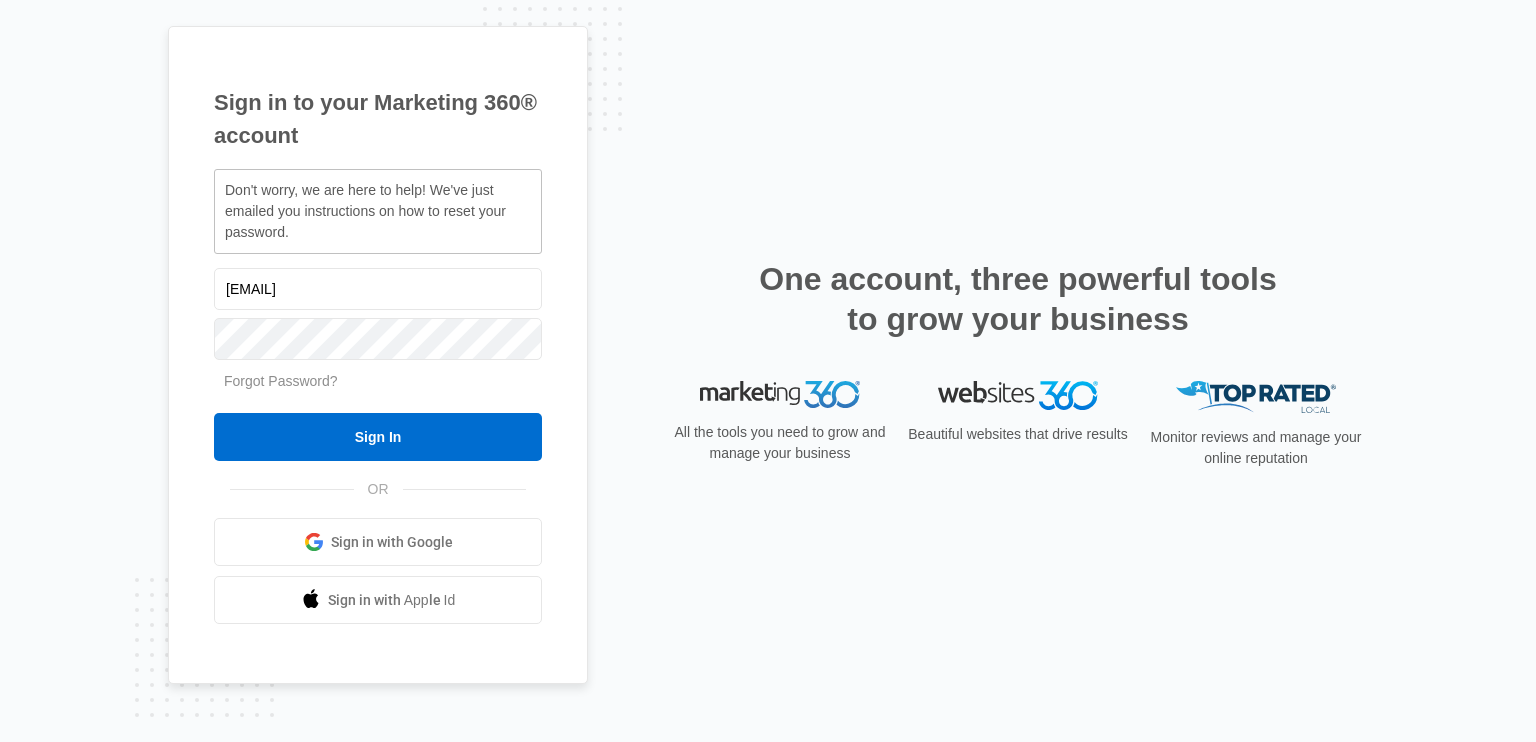 scroll, scrollTop: 0, scrollLeft: 0, axis: both 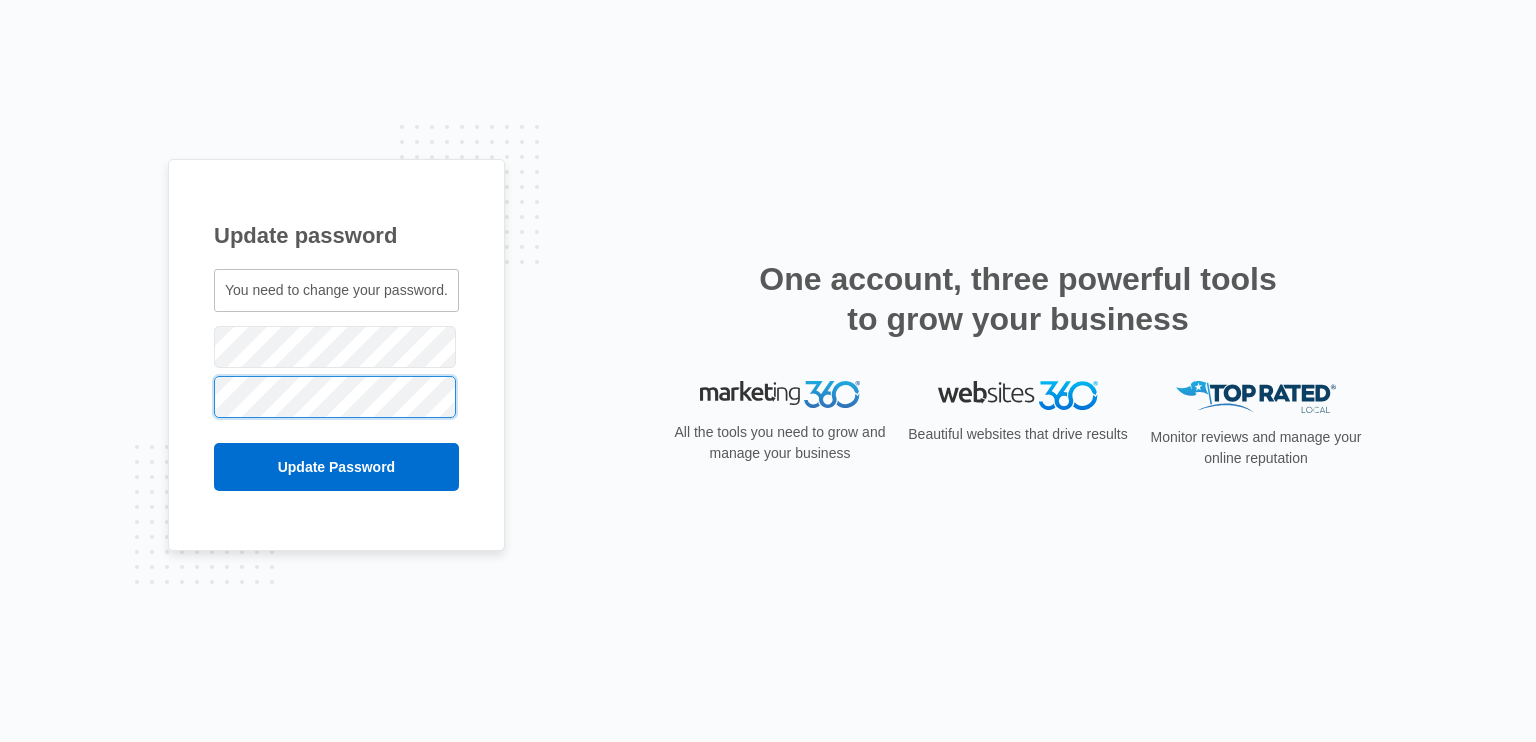 click on "Update Password" at bounding box center (336, 467) 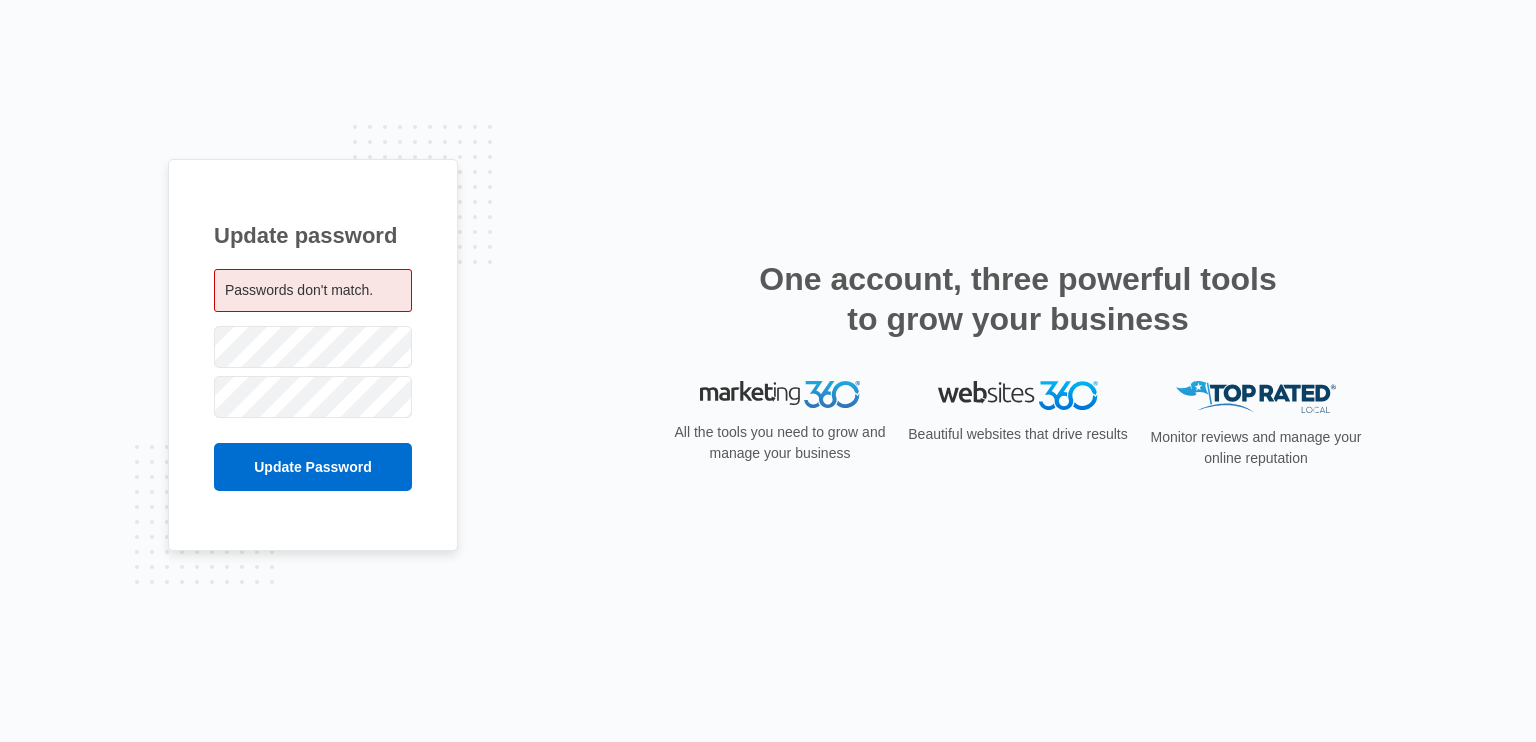 scroll, scrollTop: 0, scrollLeft: 0, axis: both 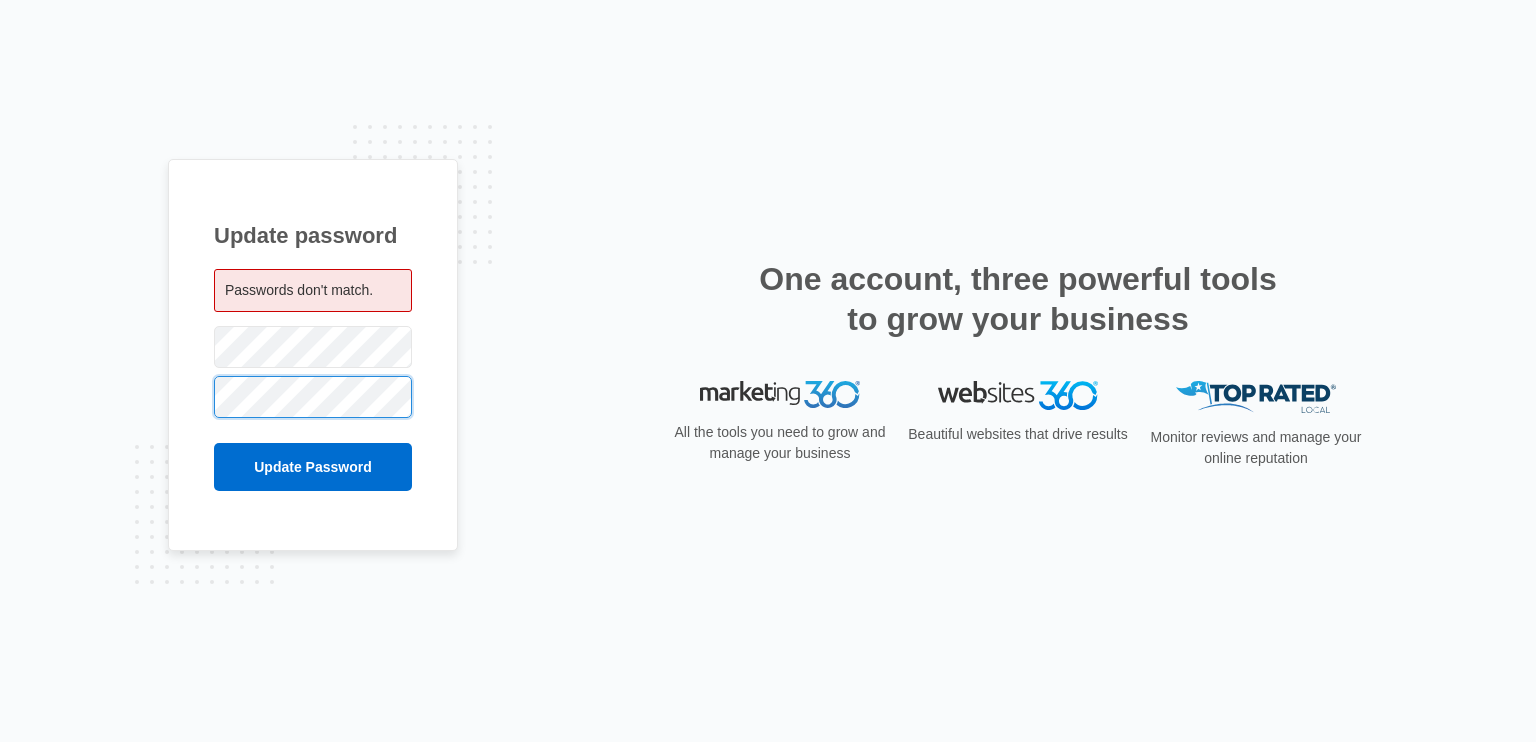 click on "Update Password" at bounding box center [313, 467] 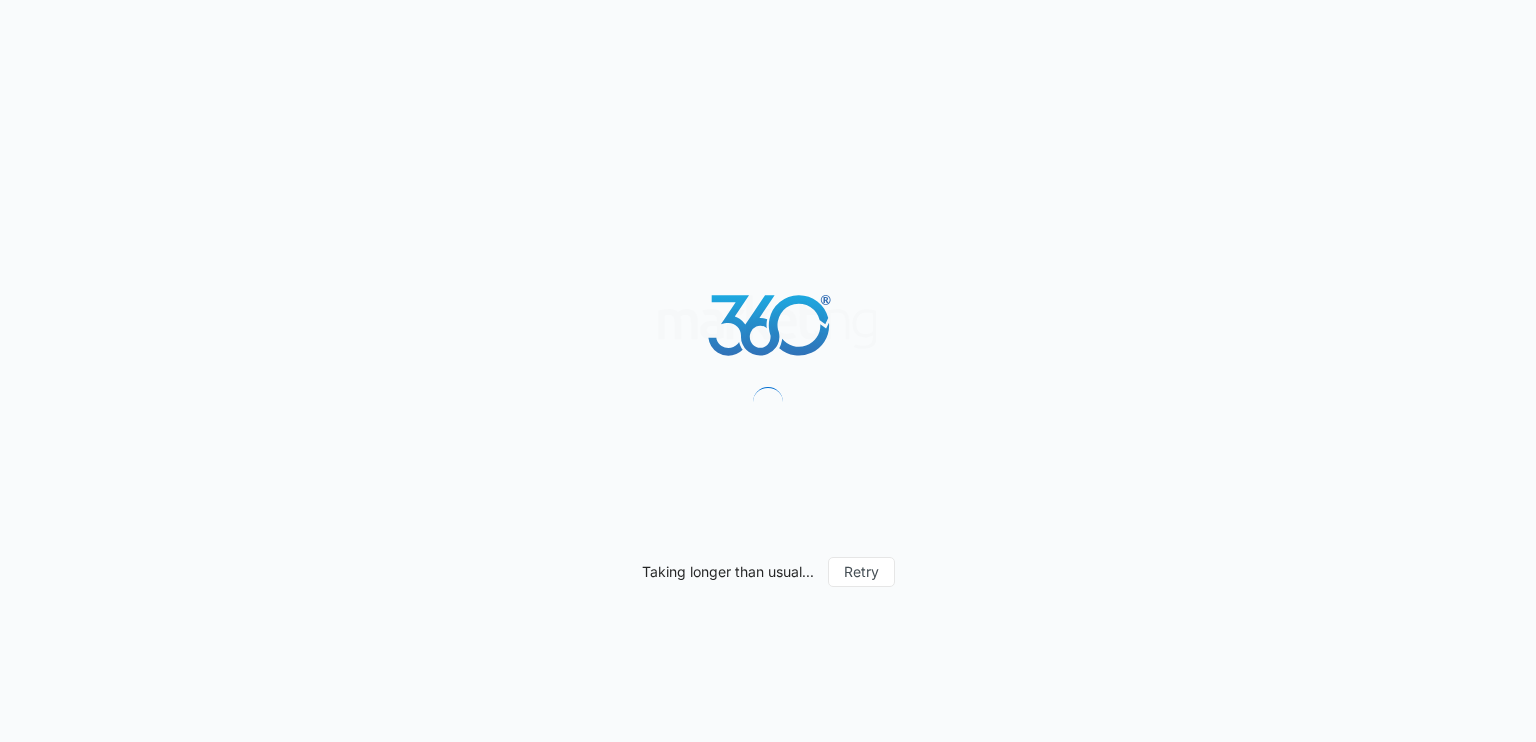 scroll, scrollTop: 0, scrollLeft: 0, axis: both 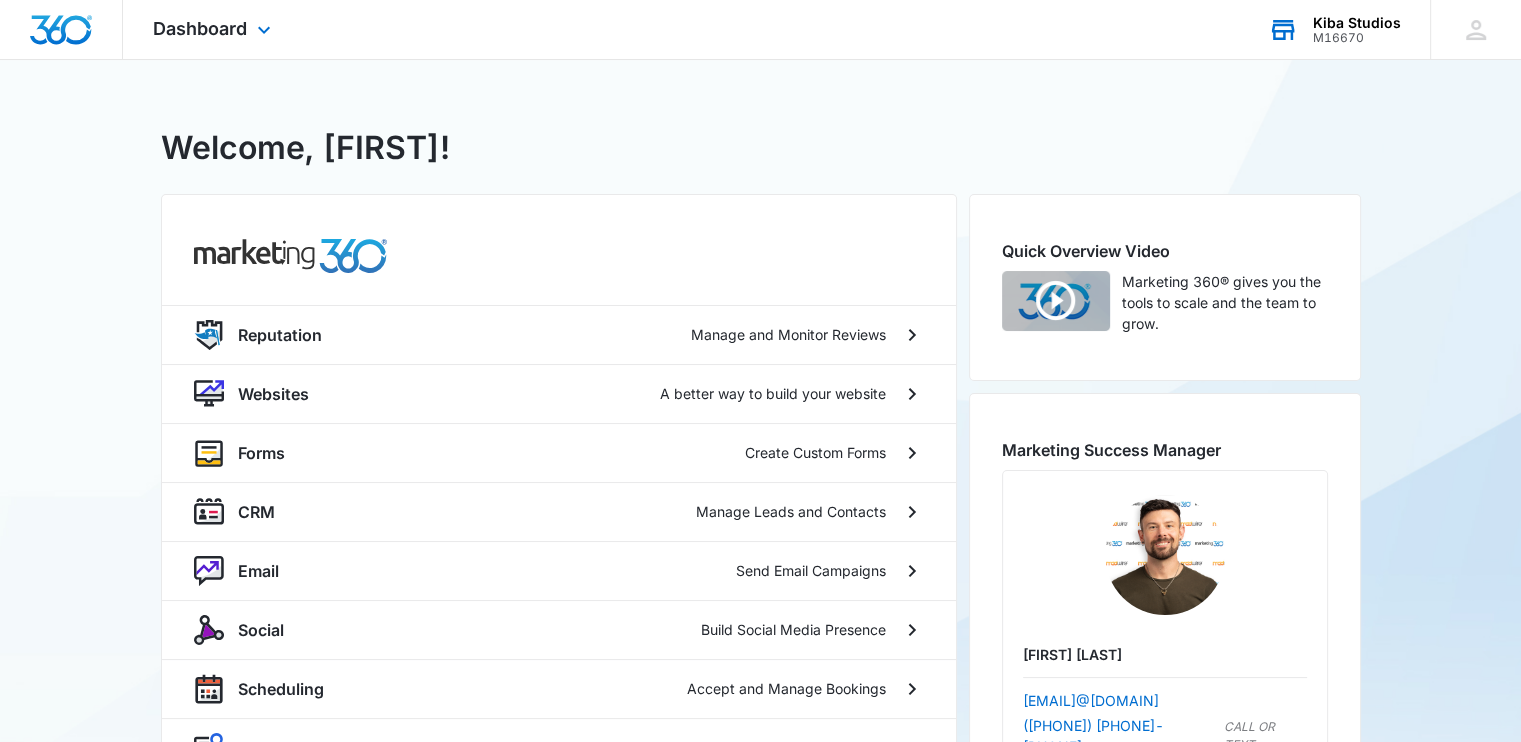 click on "Kiba Studios" at bounding box center (1357, 23) 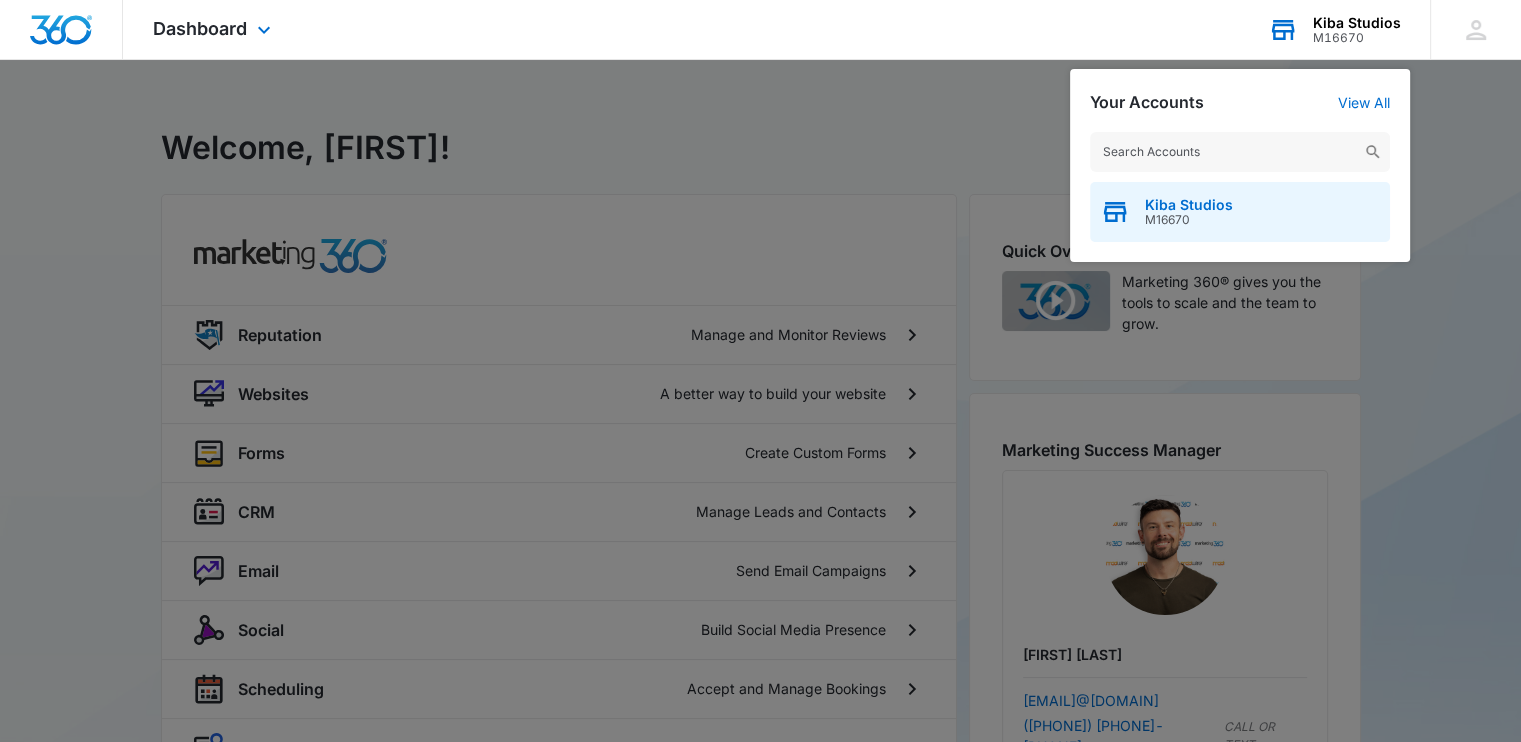 click on "Kiba Studios M16670" at bounding box center [1240, 212] 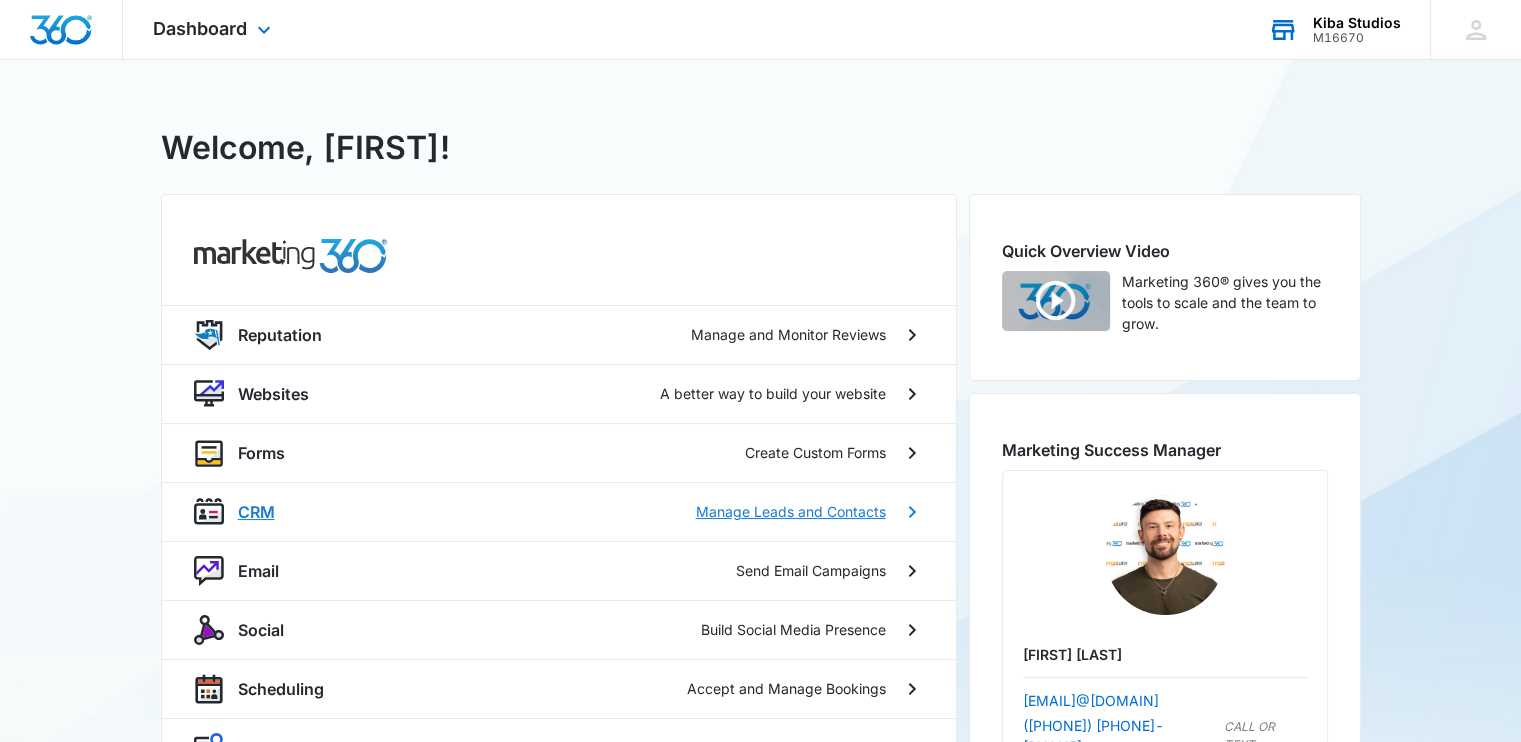 click on "Manage Leads and Contacts" at bounding box center (791, 511) 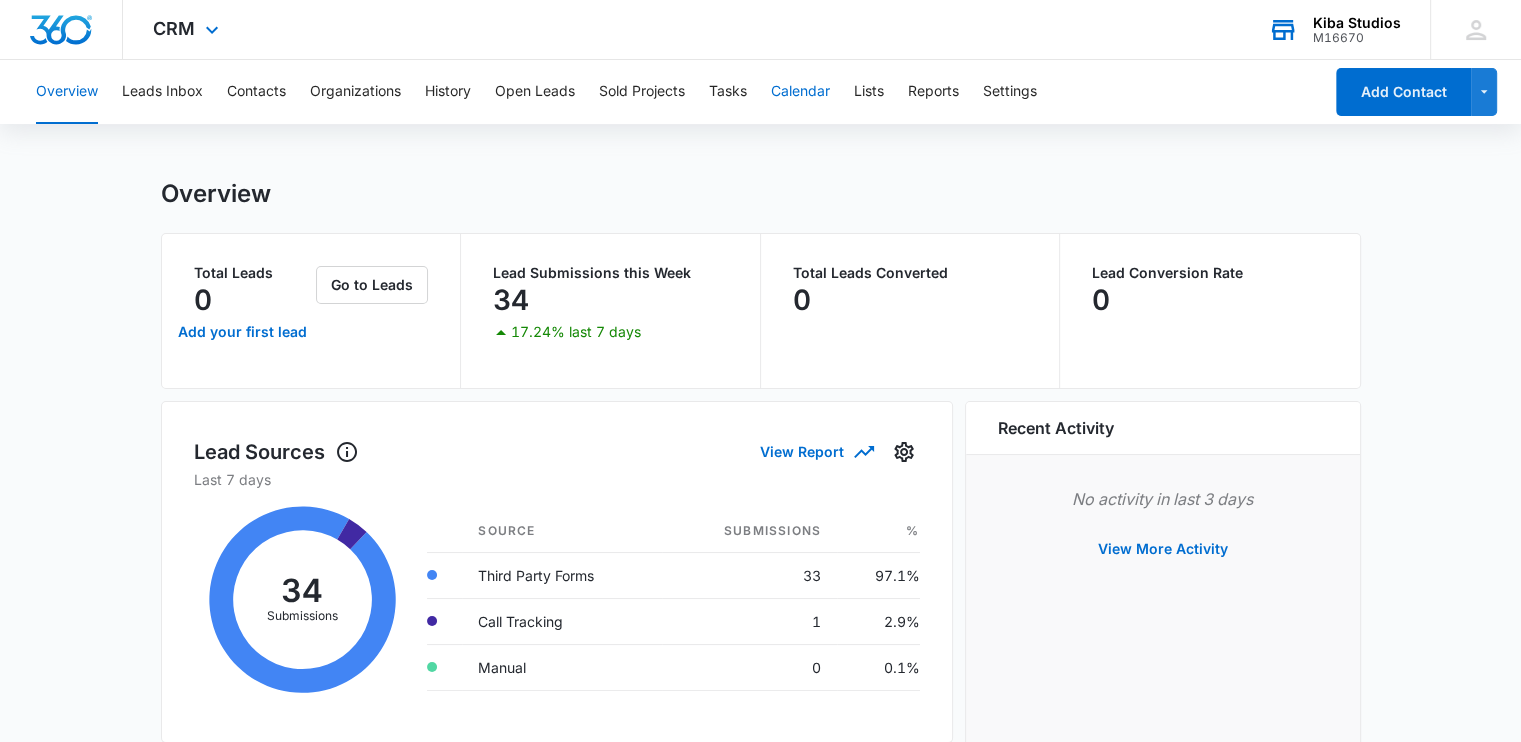 scroll, scrollTop: 0, scrollLeft: 0, axis: both 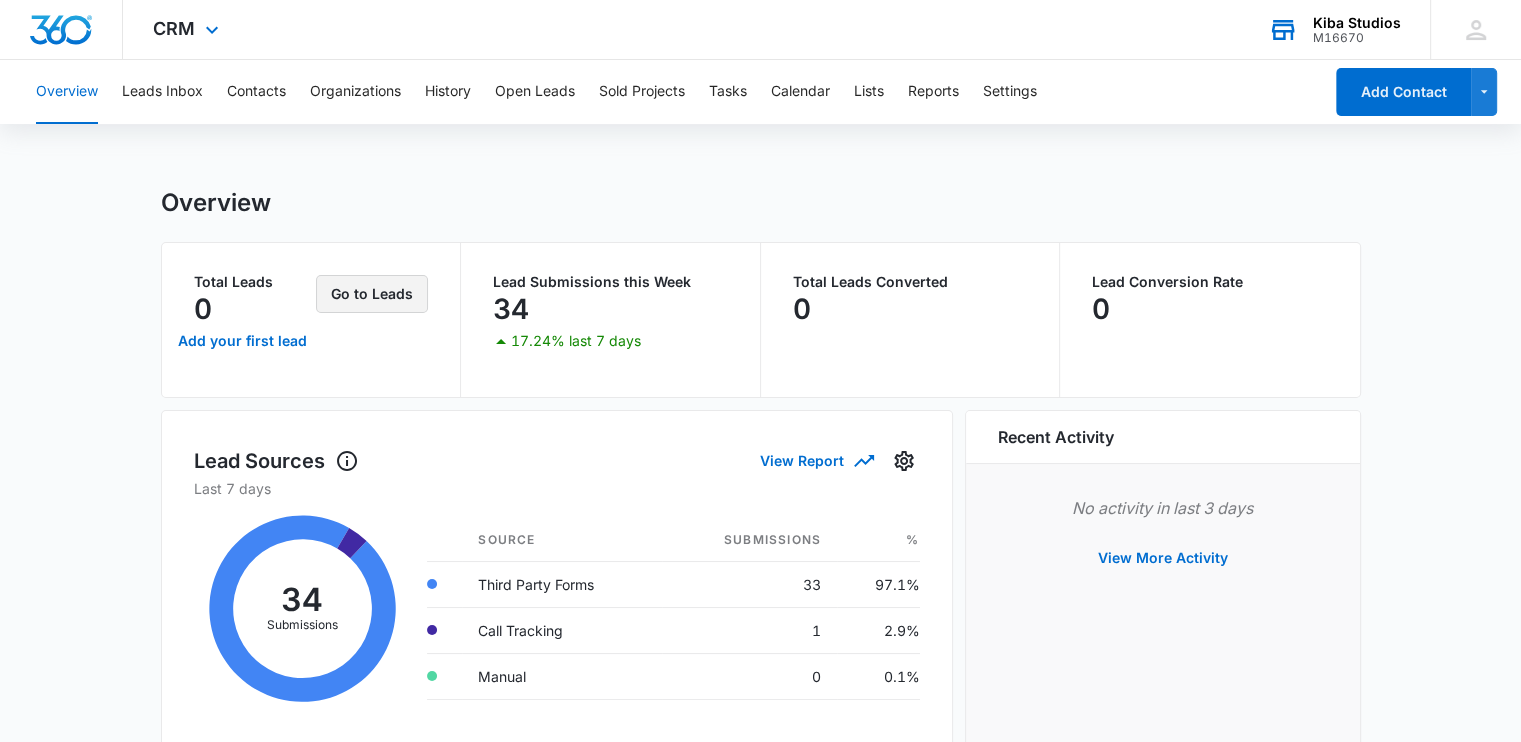 click on "Go to Leads" at bounding box center (372, 294) 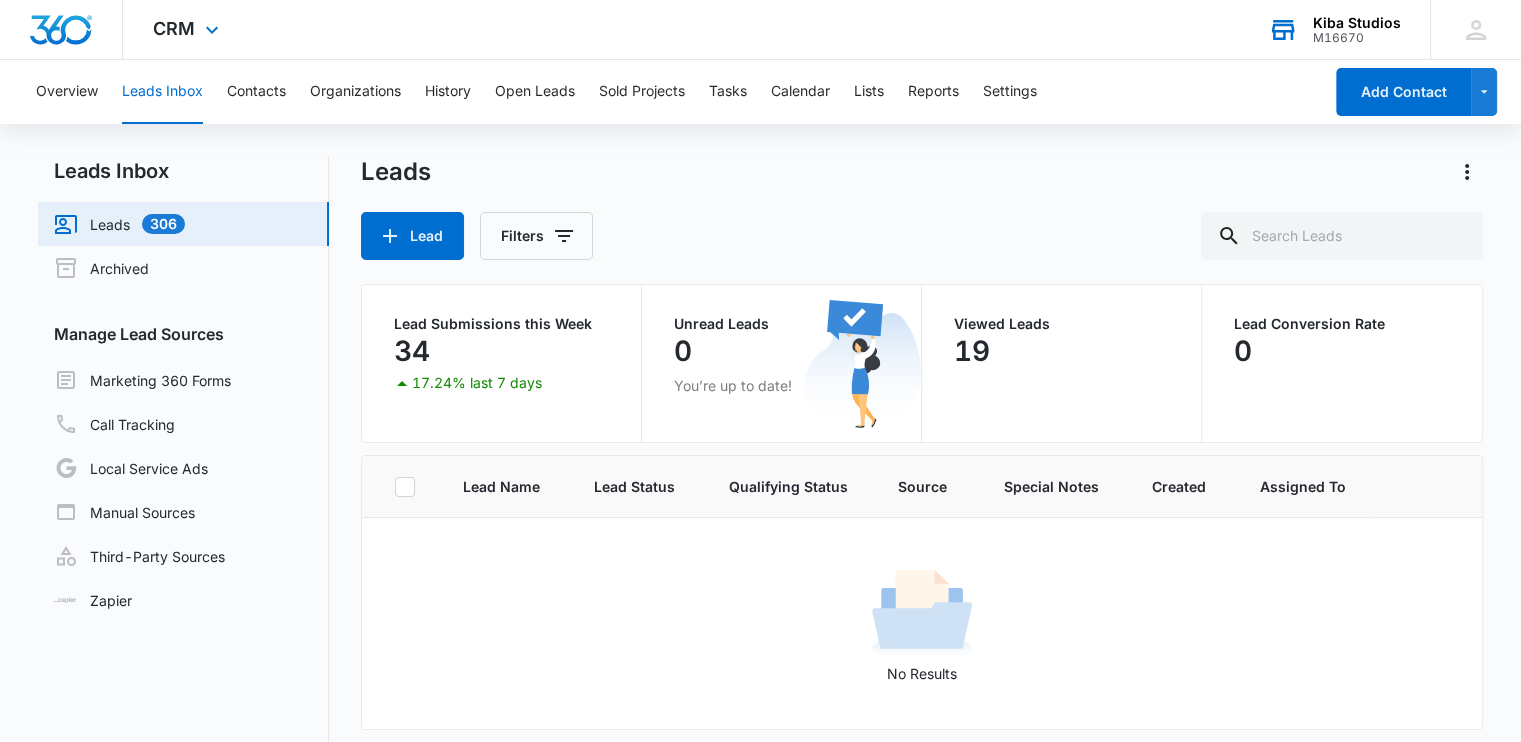 click 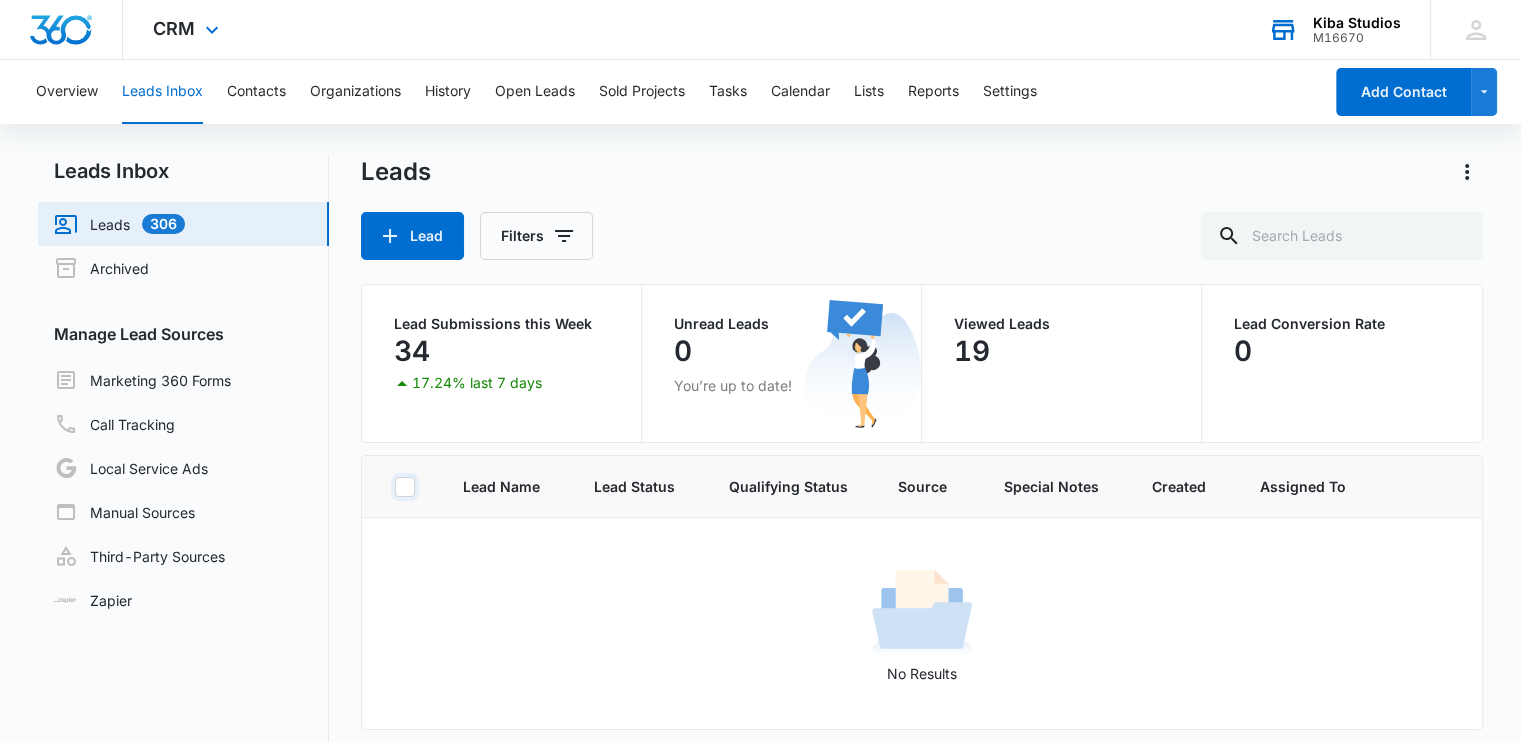 checkbox on "false" 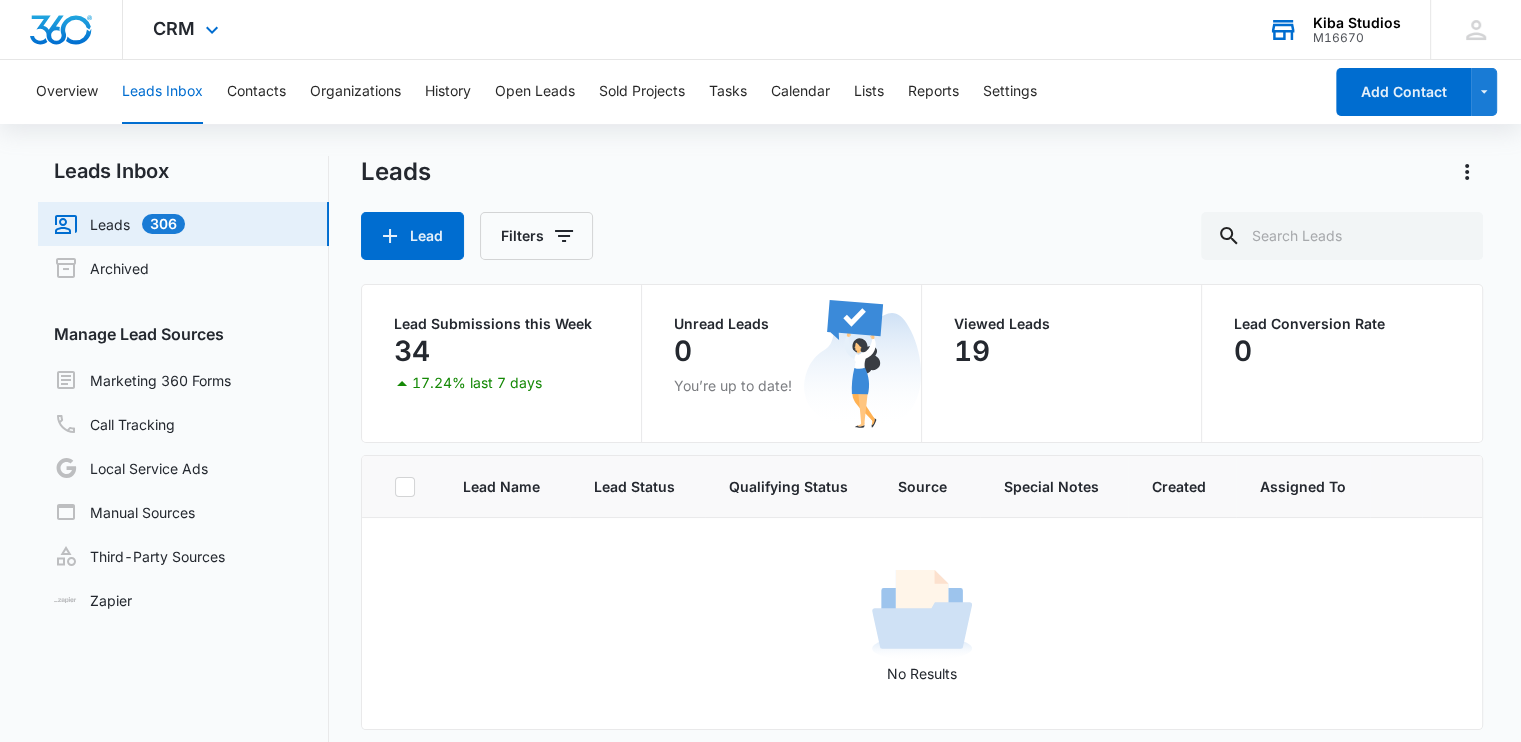 click on "34" at bounding box center [501, 351] 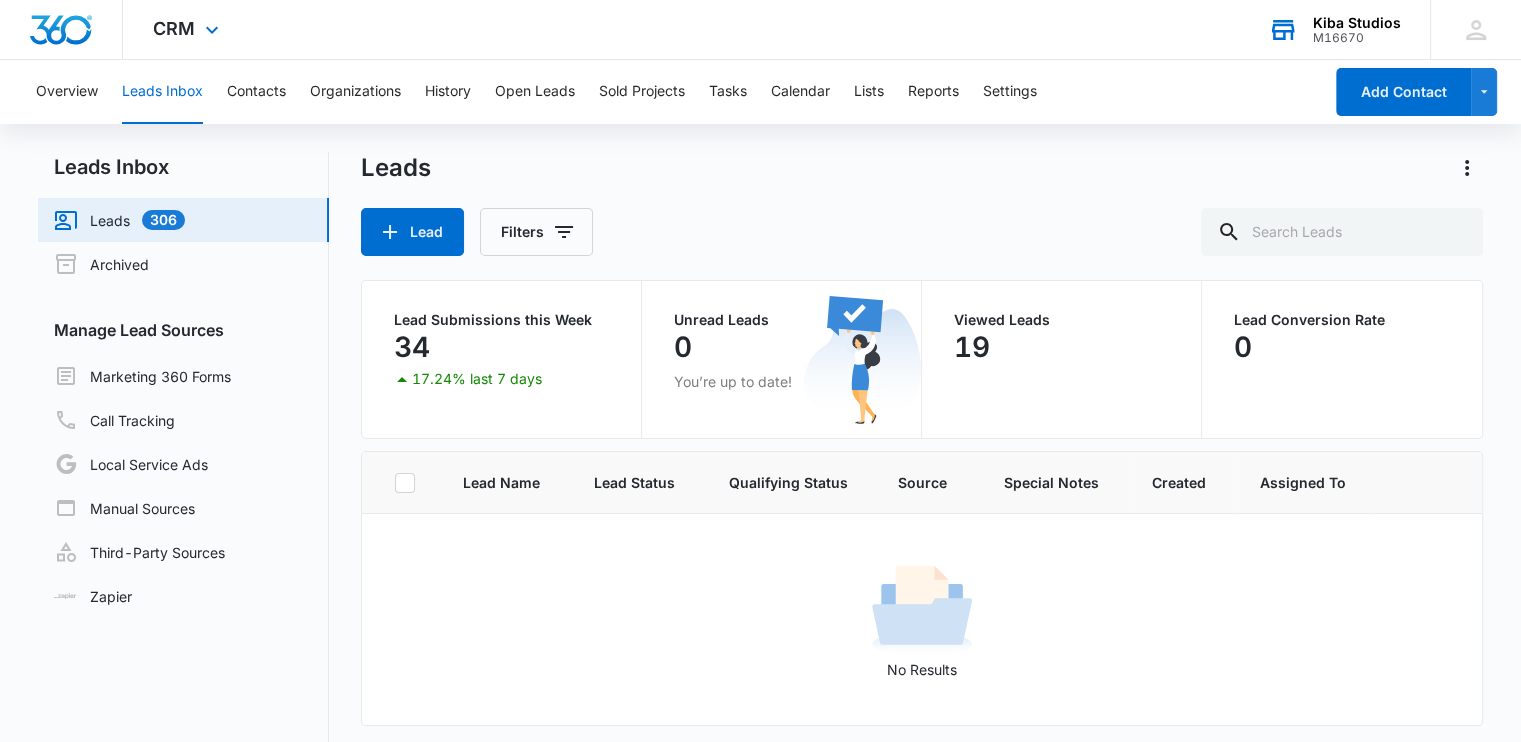 scroll, scrollTop: 0, scrollLeft: 0, axis: both 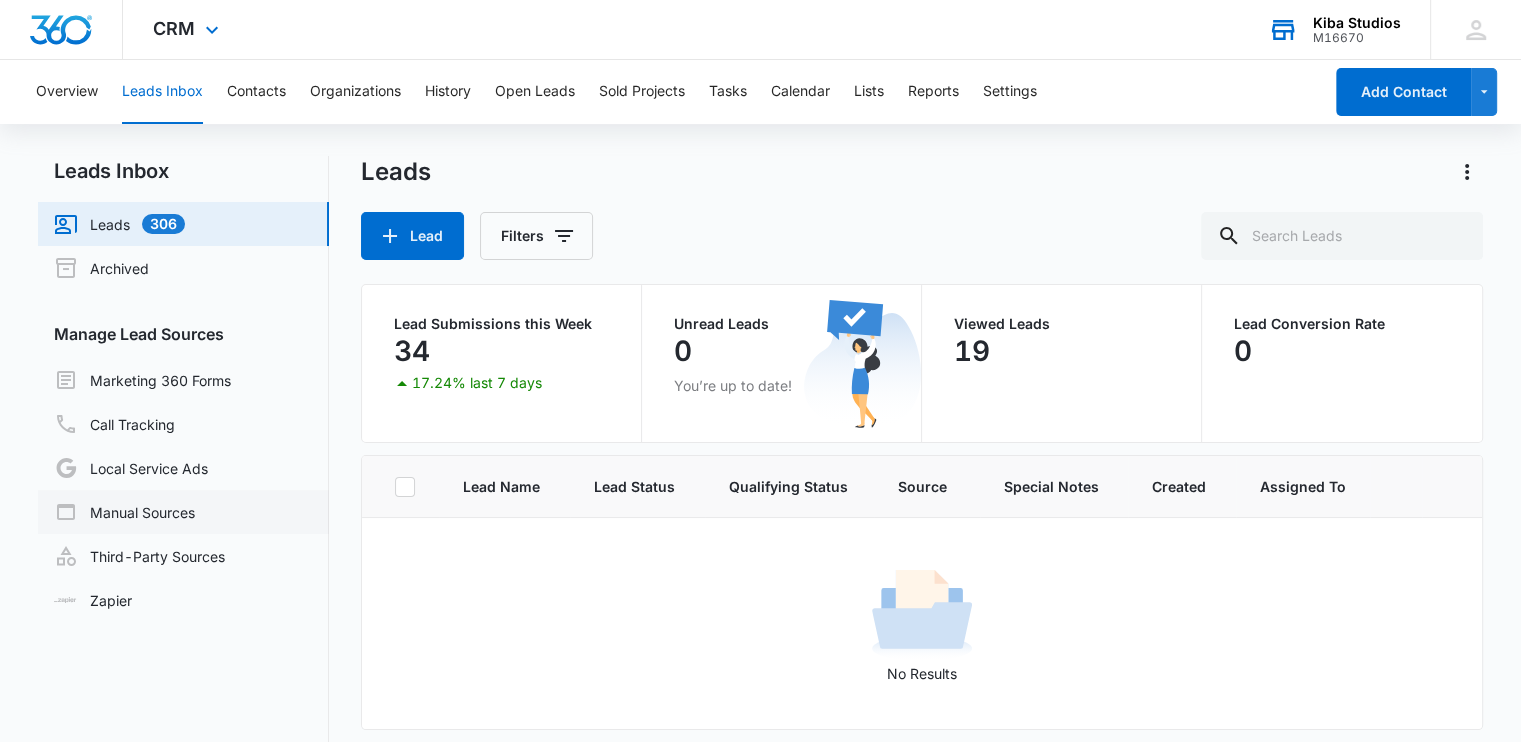 click on "Manual Sources" at bounding box center [124, 512] 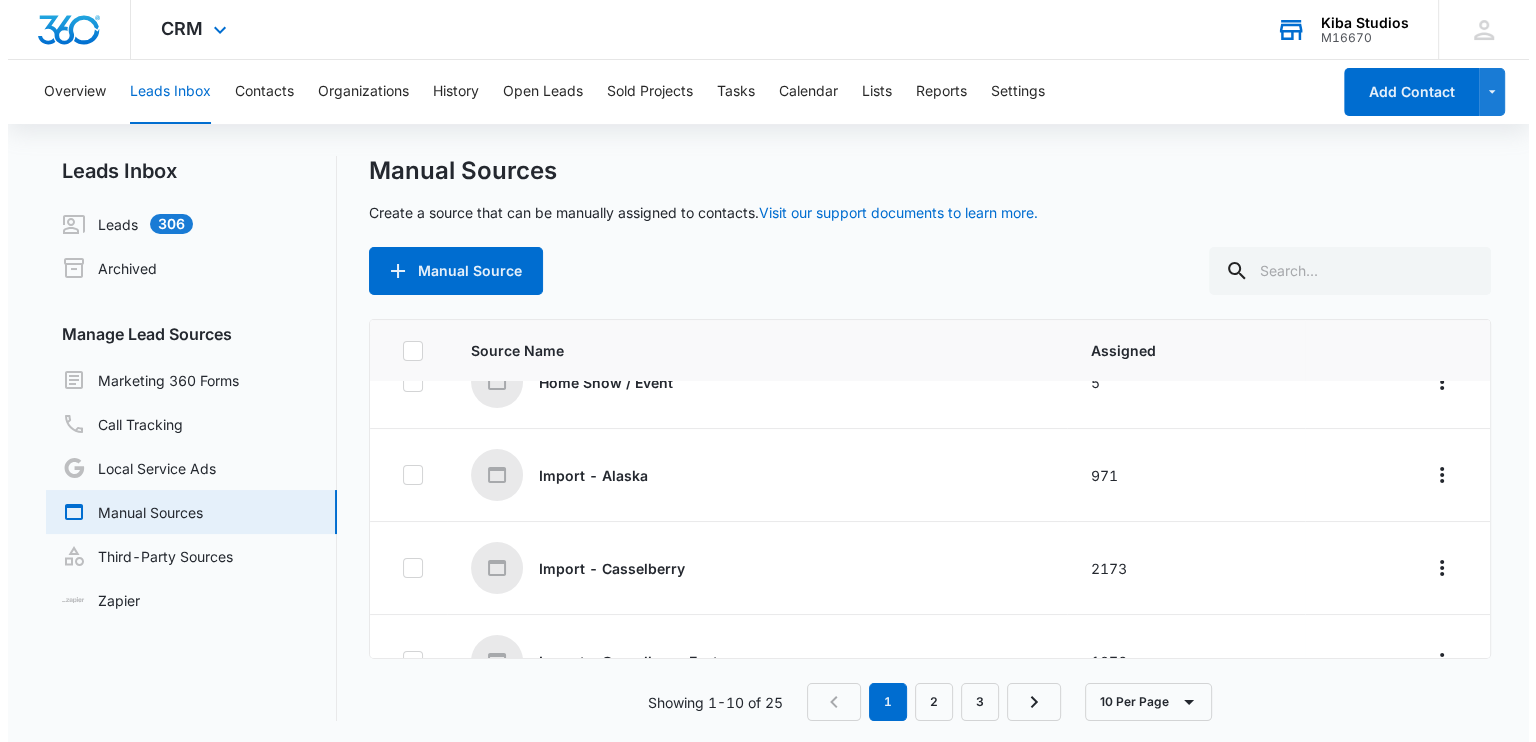 scroll, scrollTop: 651, scrollLeft: 0, axis: vertical 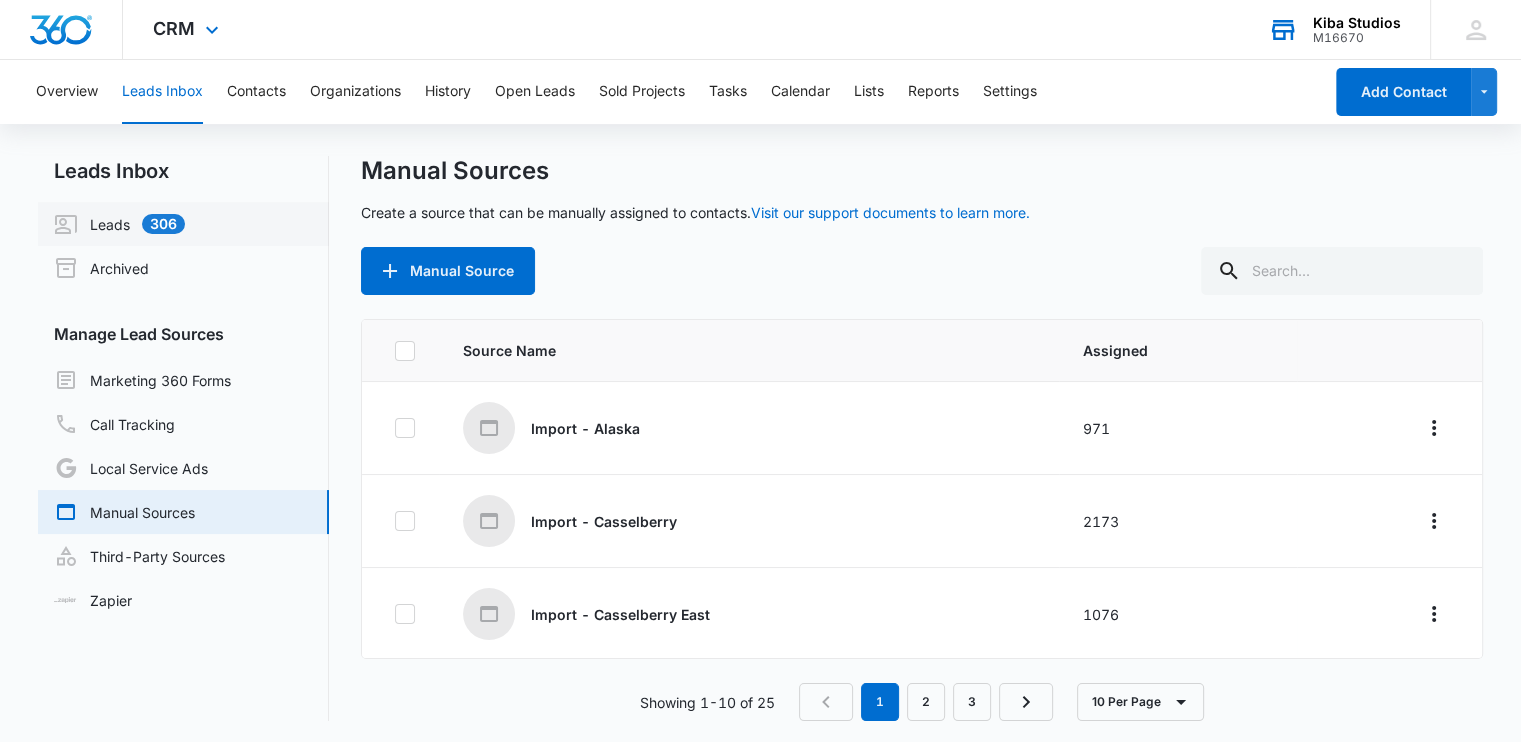 click on "Leads 306" at bounding box center [119, 224] 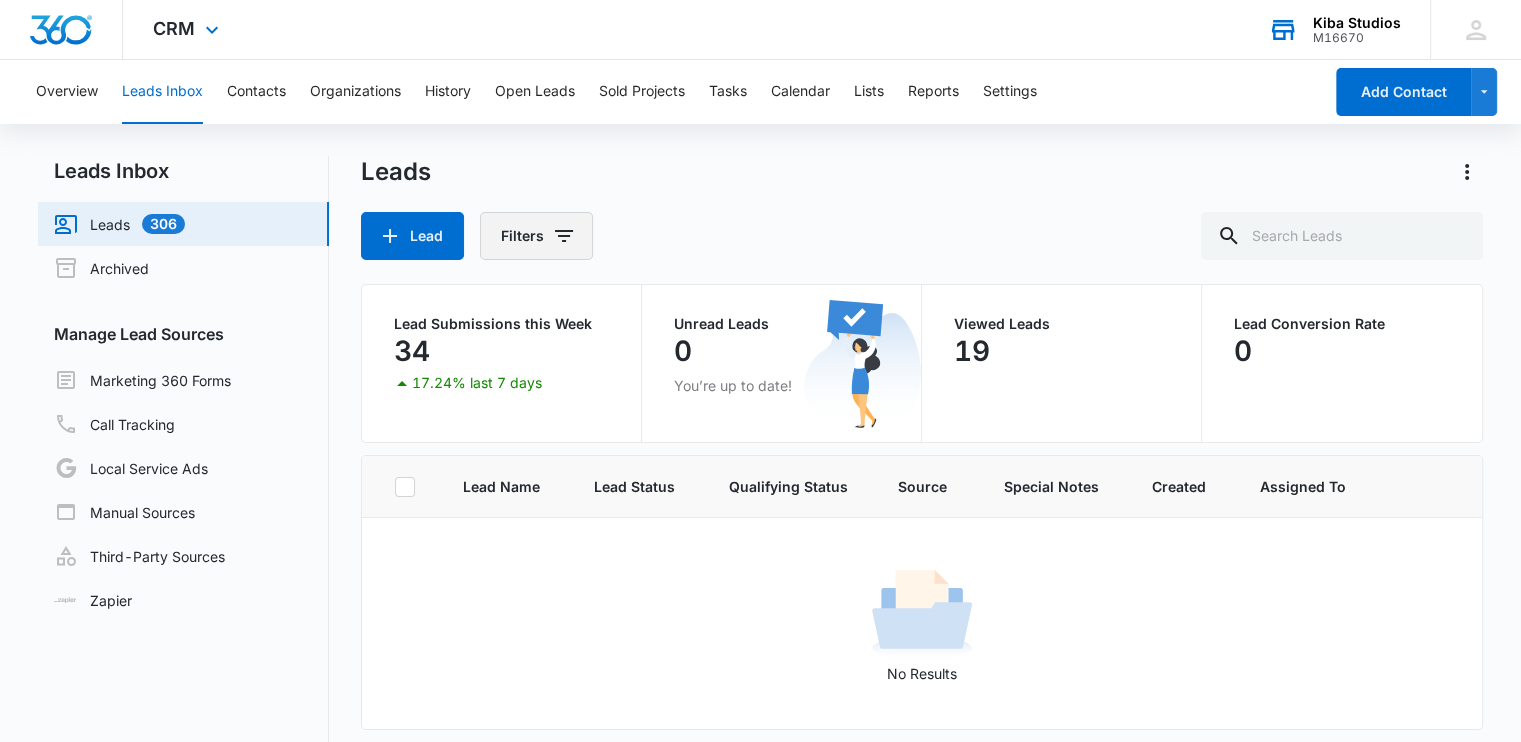click 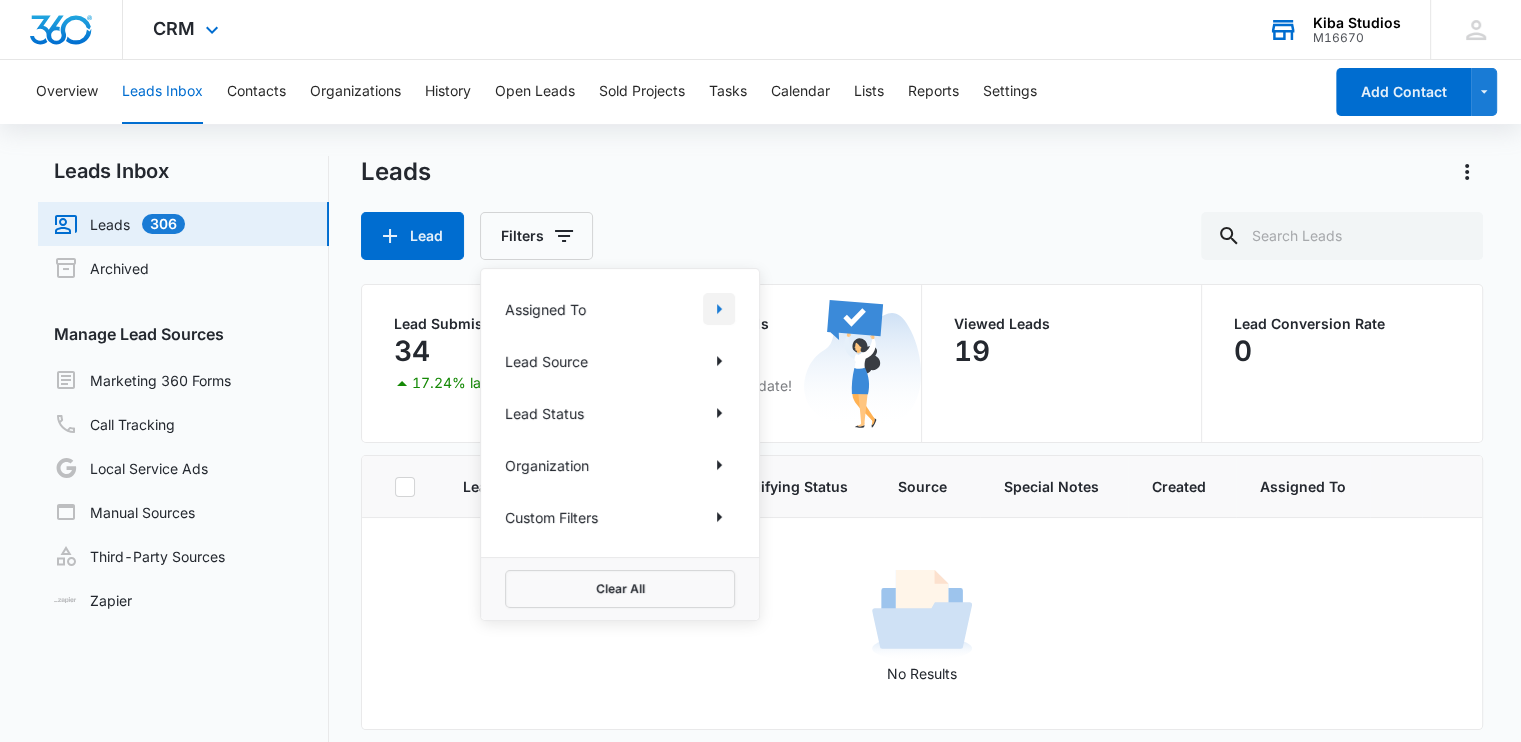 click 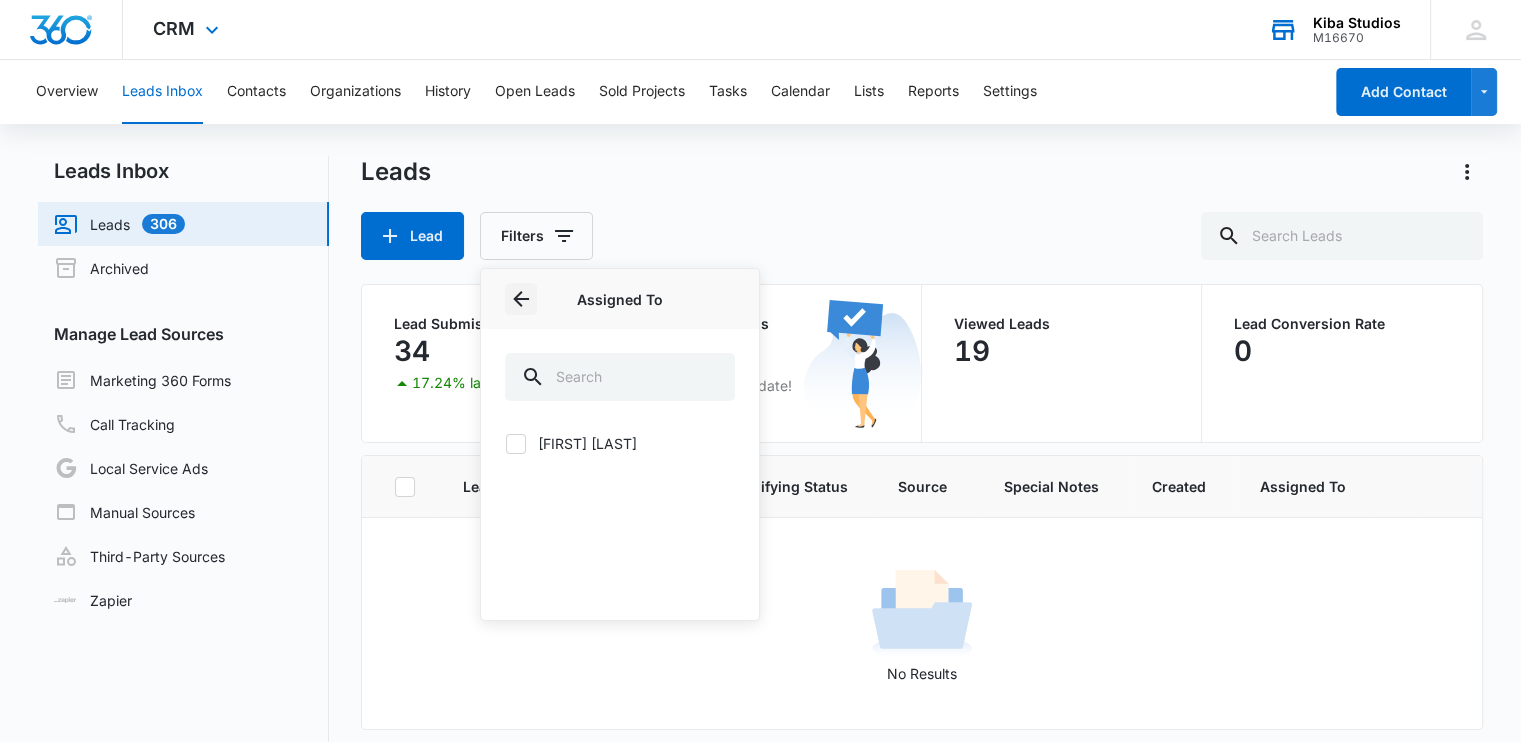 click 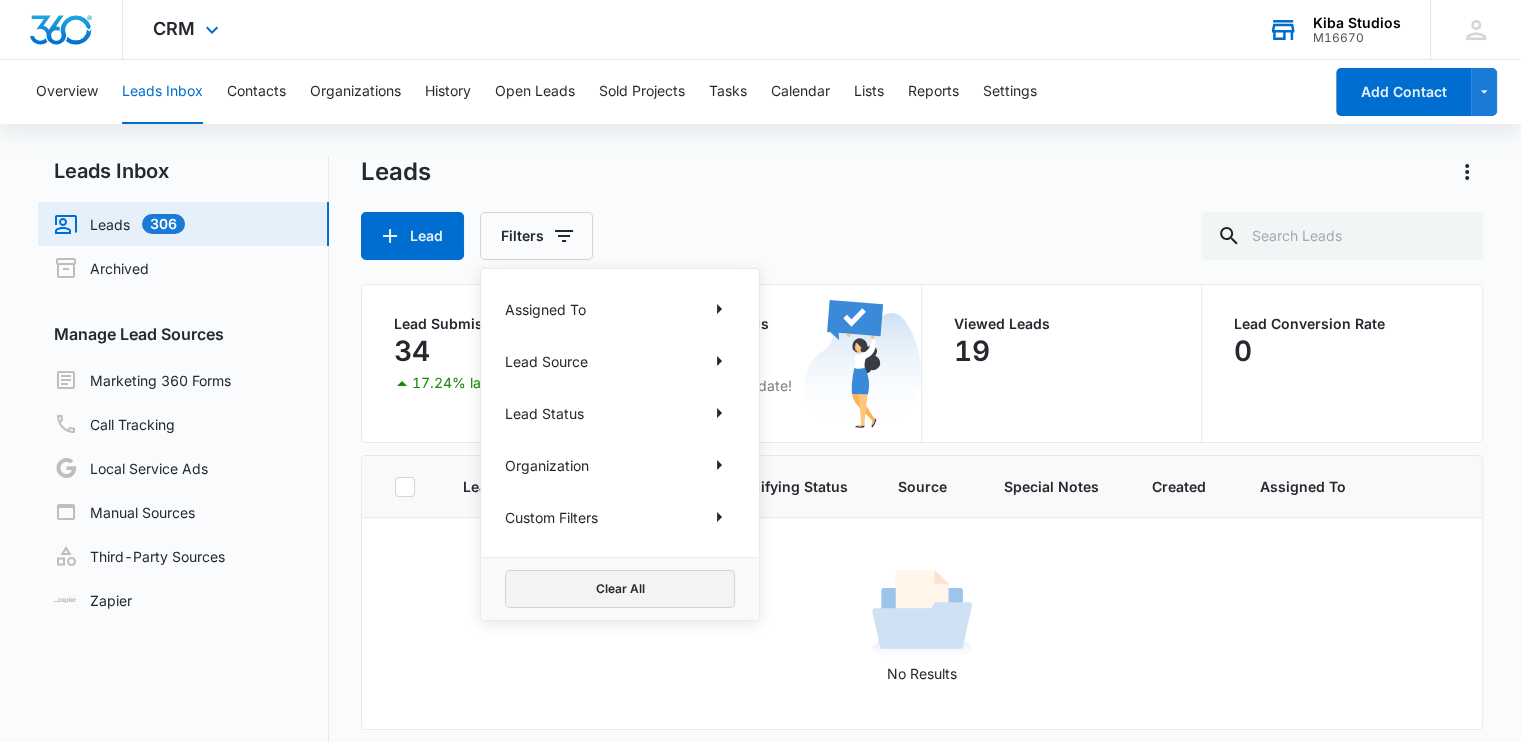 click on "Clear All" at bounding box center (620, 589) 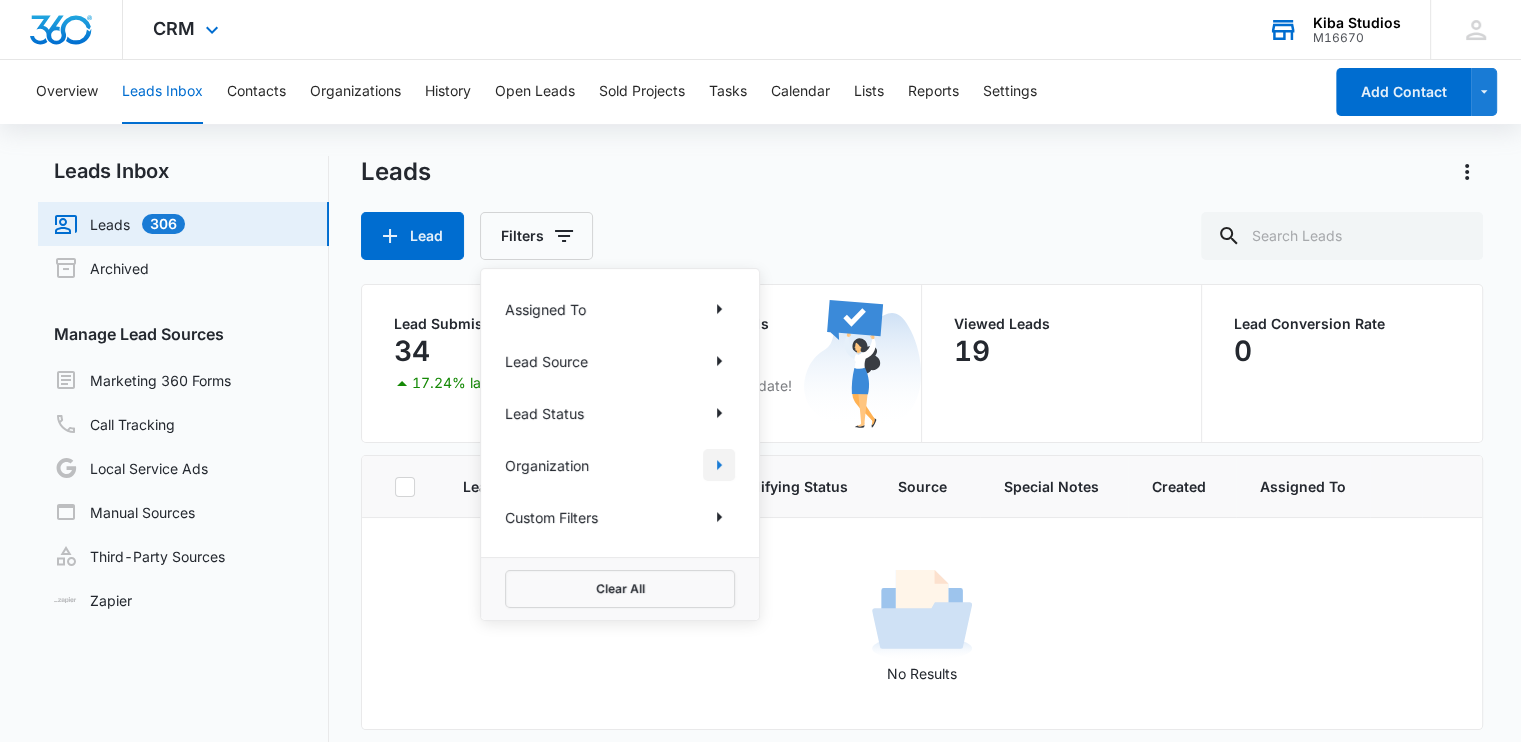 click 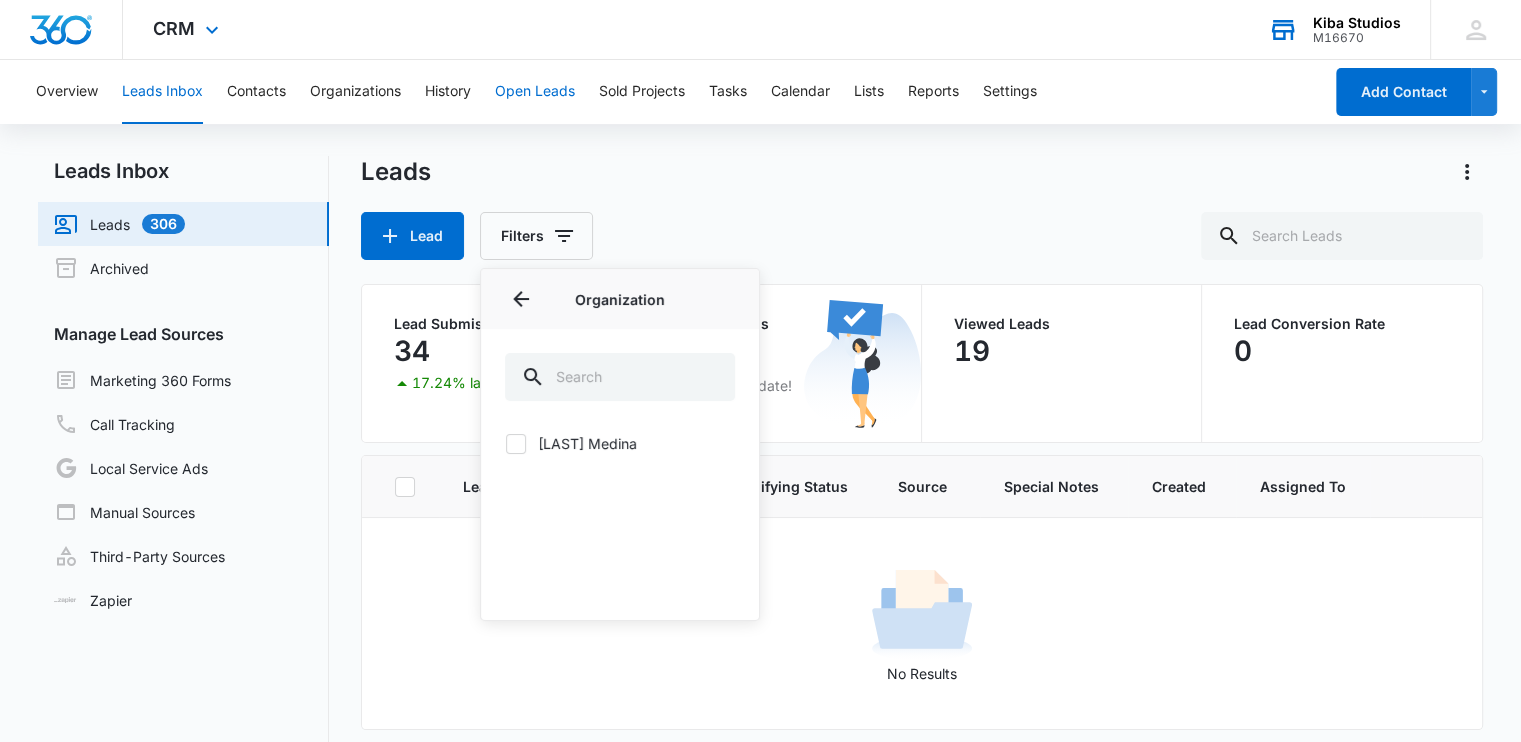 click on "Open Leads" at bounding box center (535, 92) 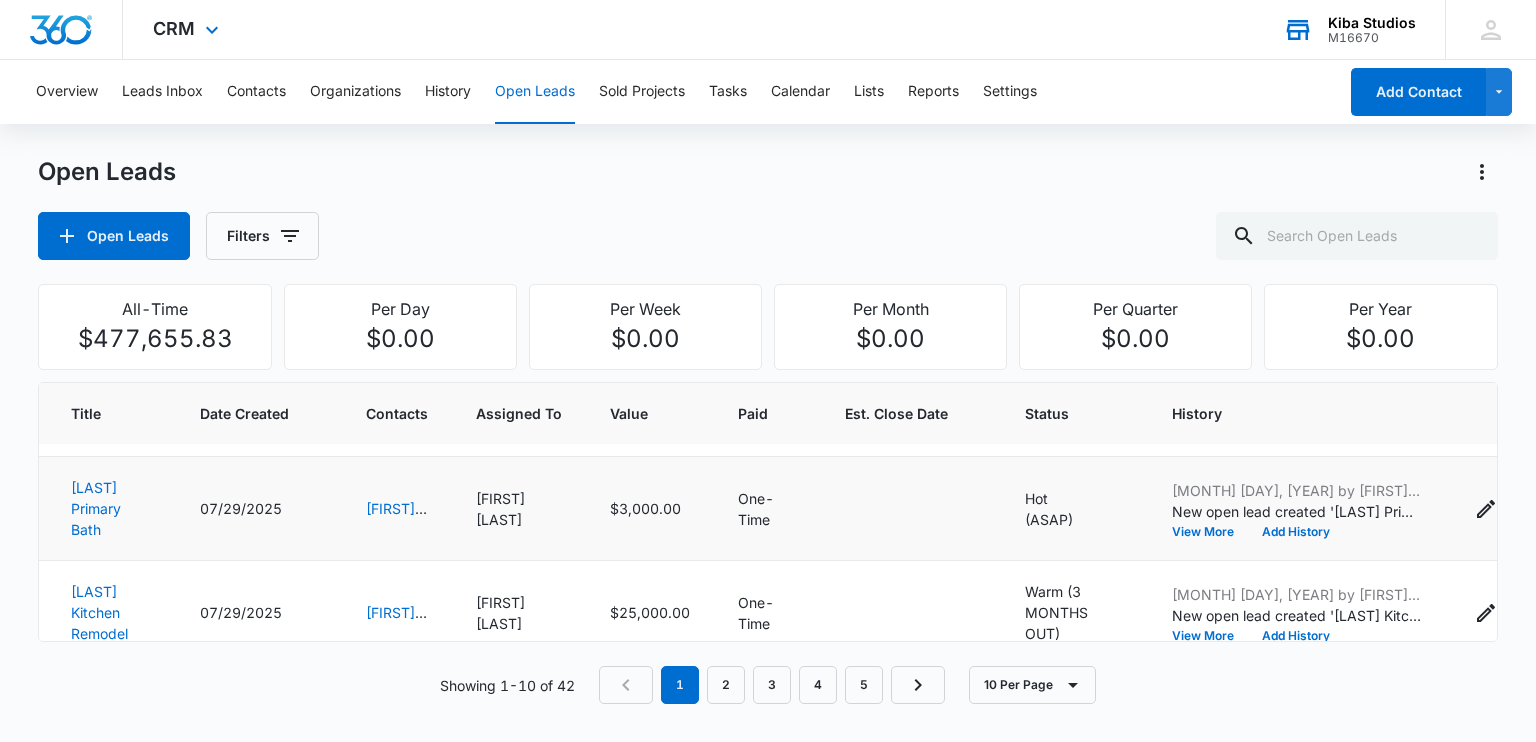 scroll, scrollTop: 100, scrollLeft: 0, axis: vertical 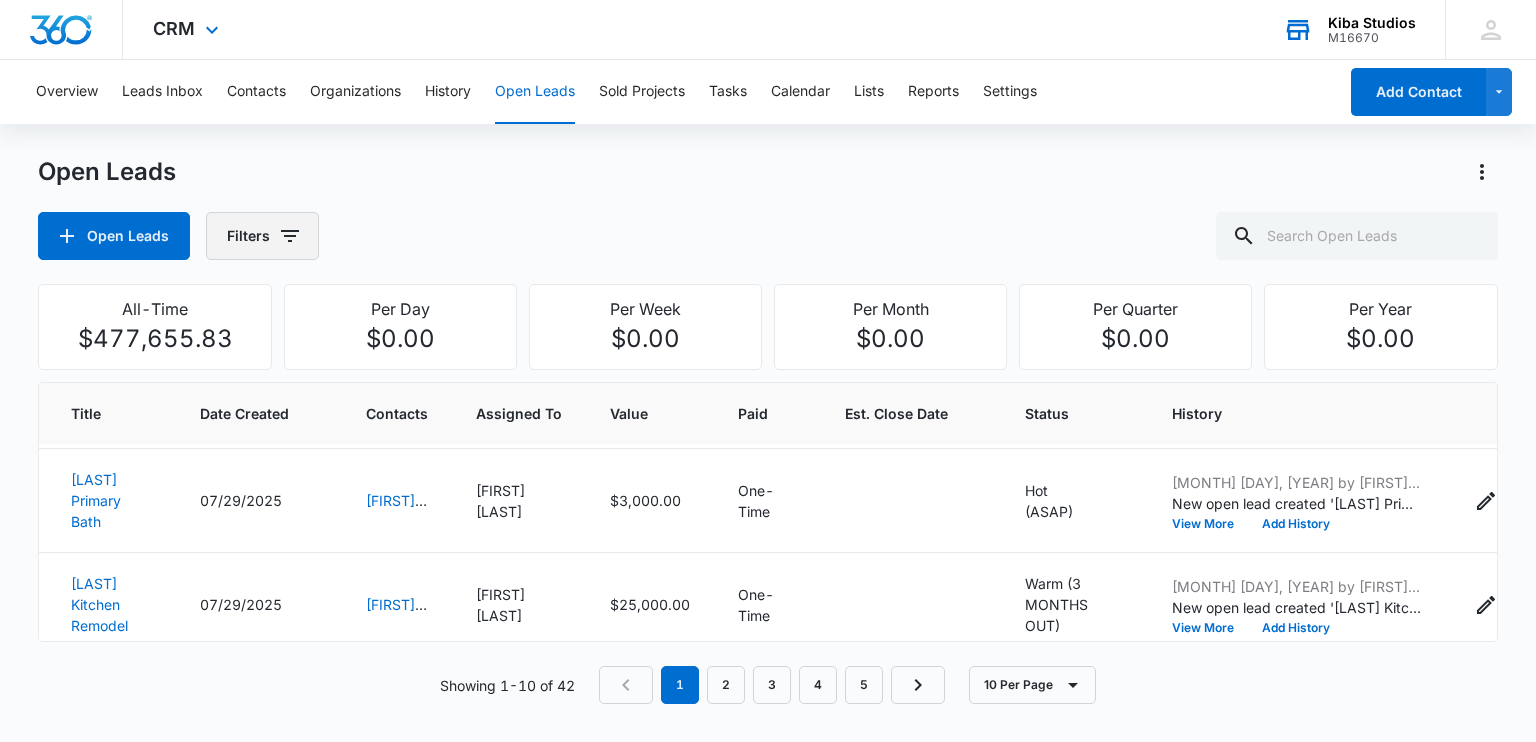 click 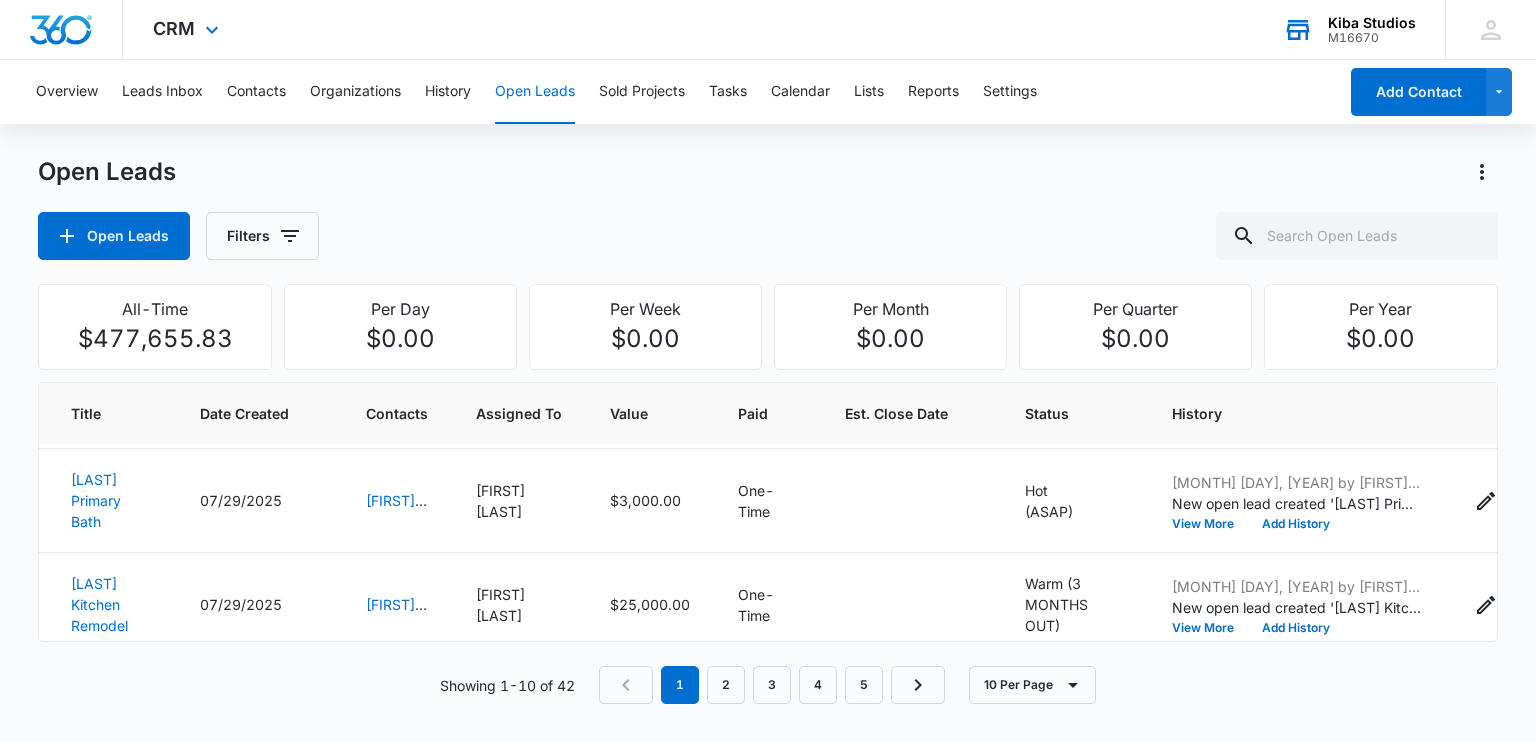 click on "Open Leads" at bounding box center (767, 172) 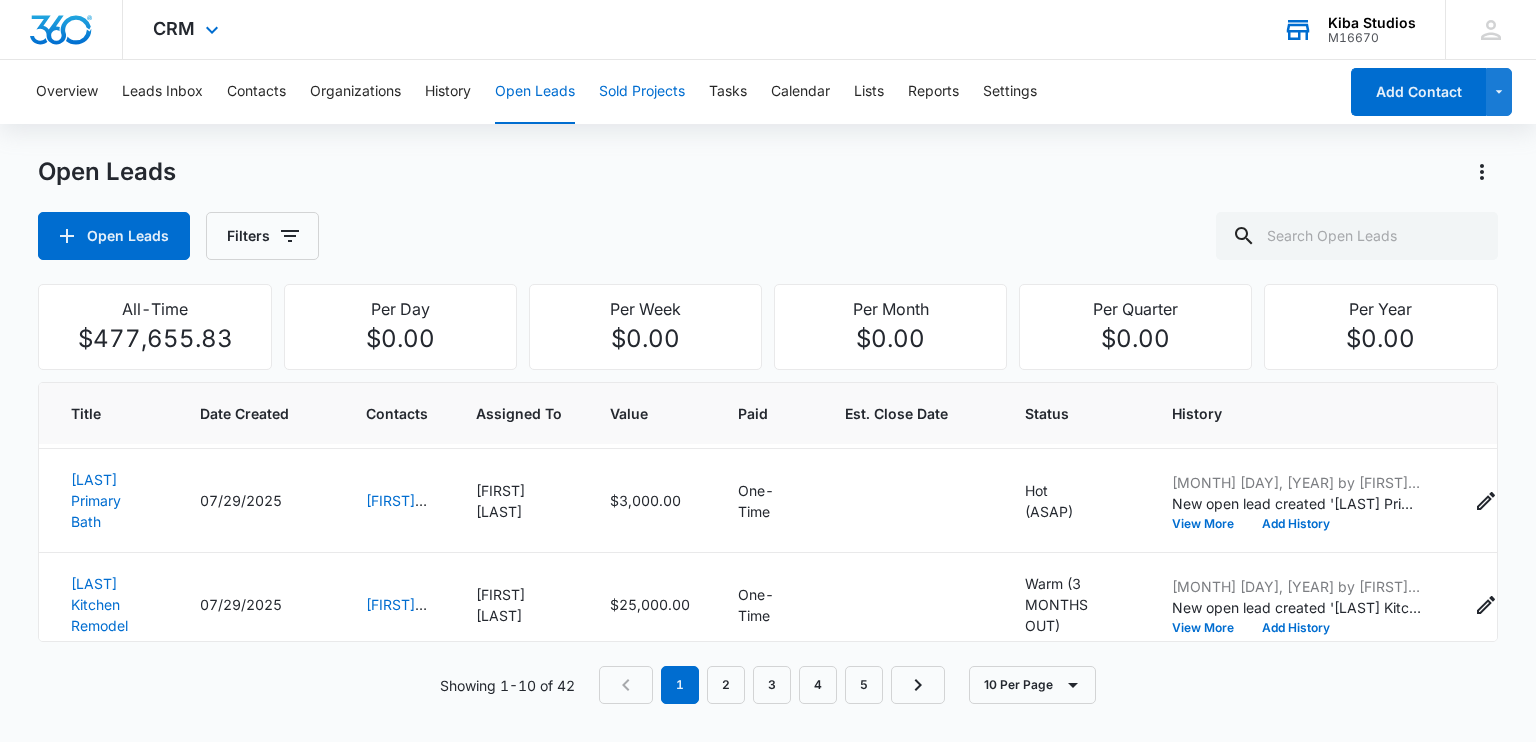 click on "Sold Projects" at bounding box center (642, 92) 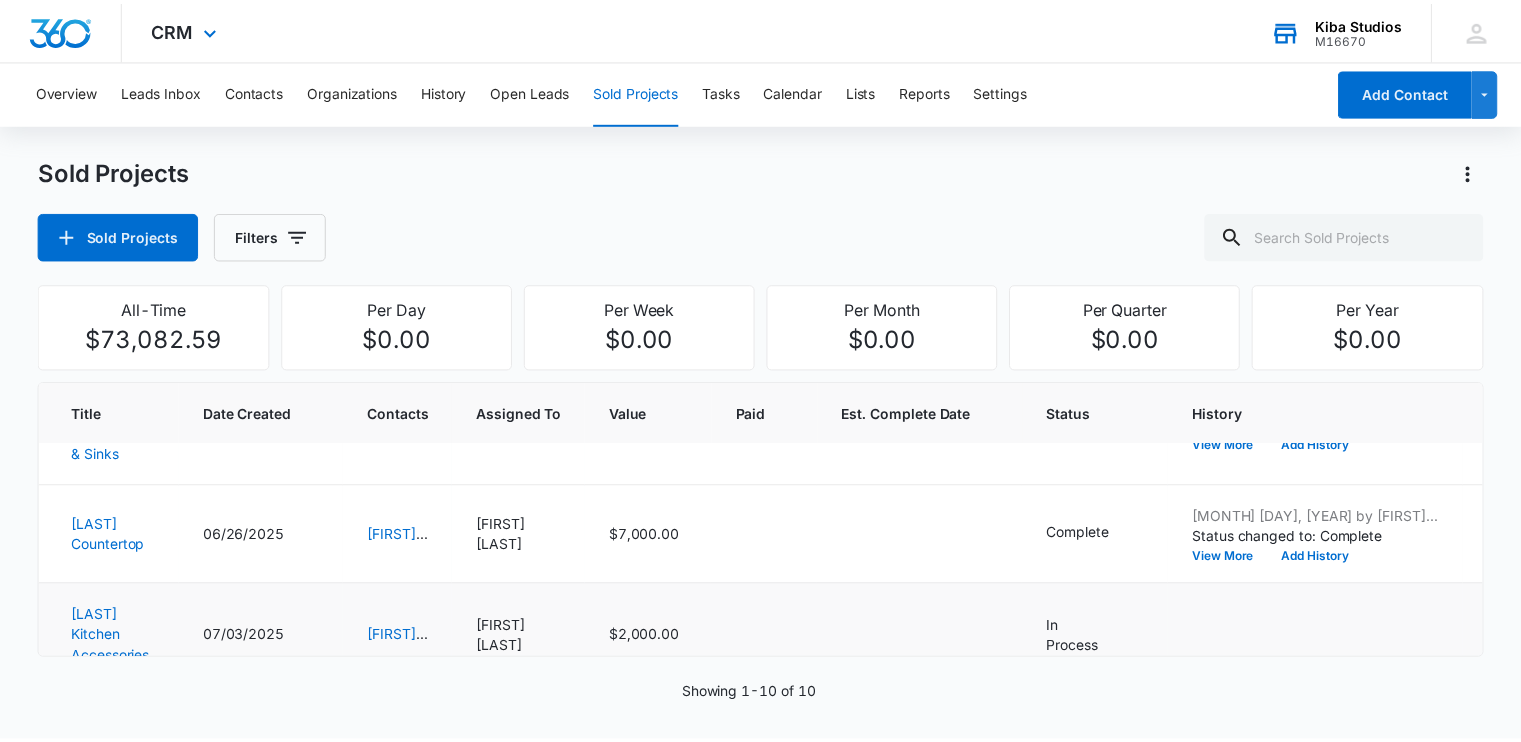 scroll, scrollTop: 600, scrollLeft: 0, axis: vertical 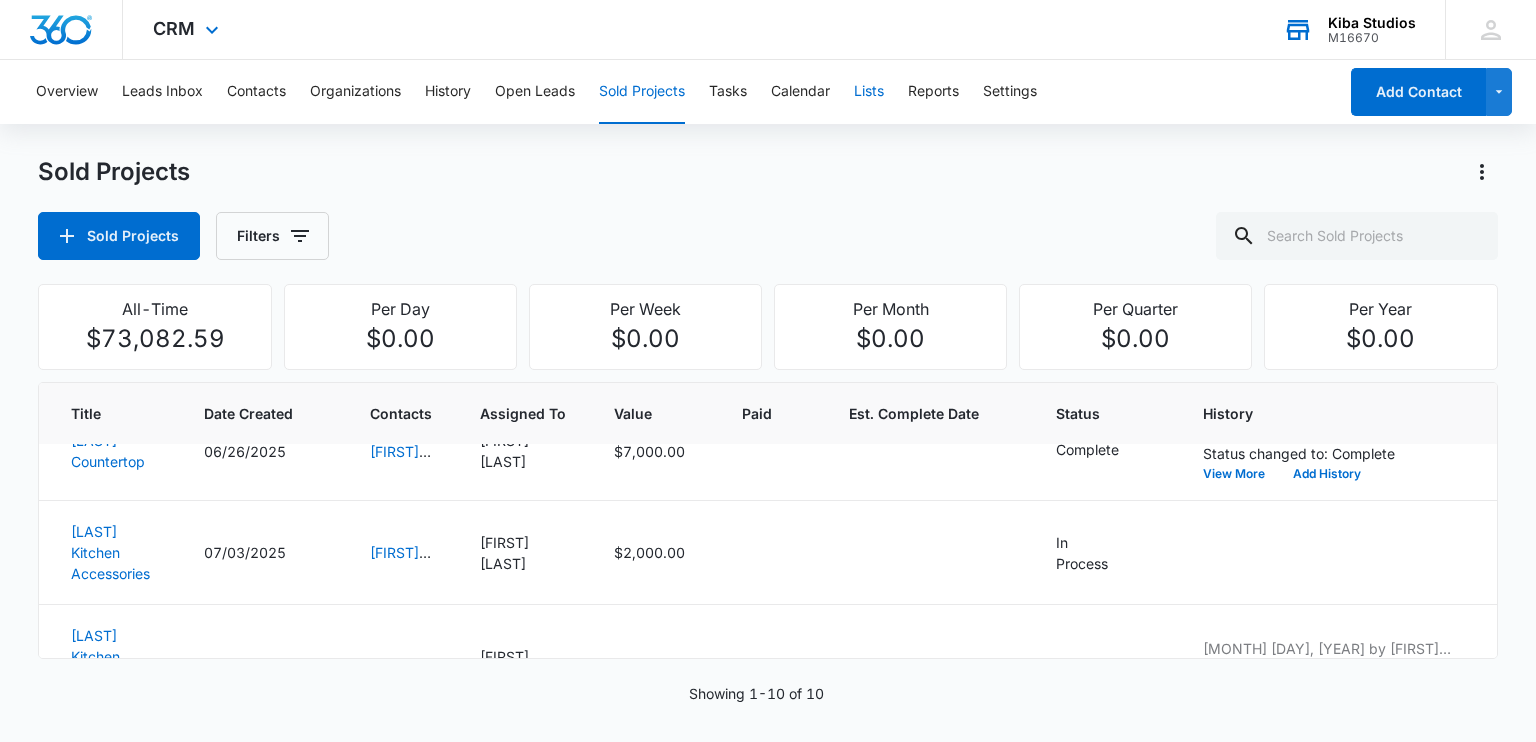 click on "Lists" at bounding box center [869, 92] 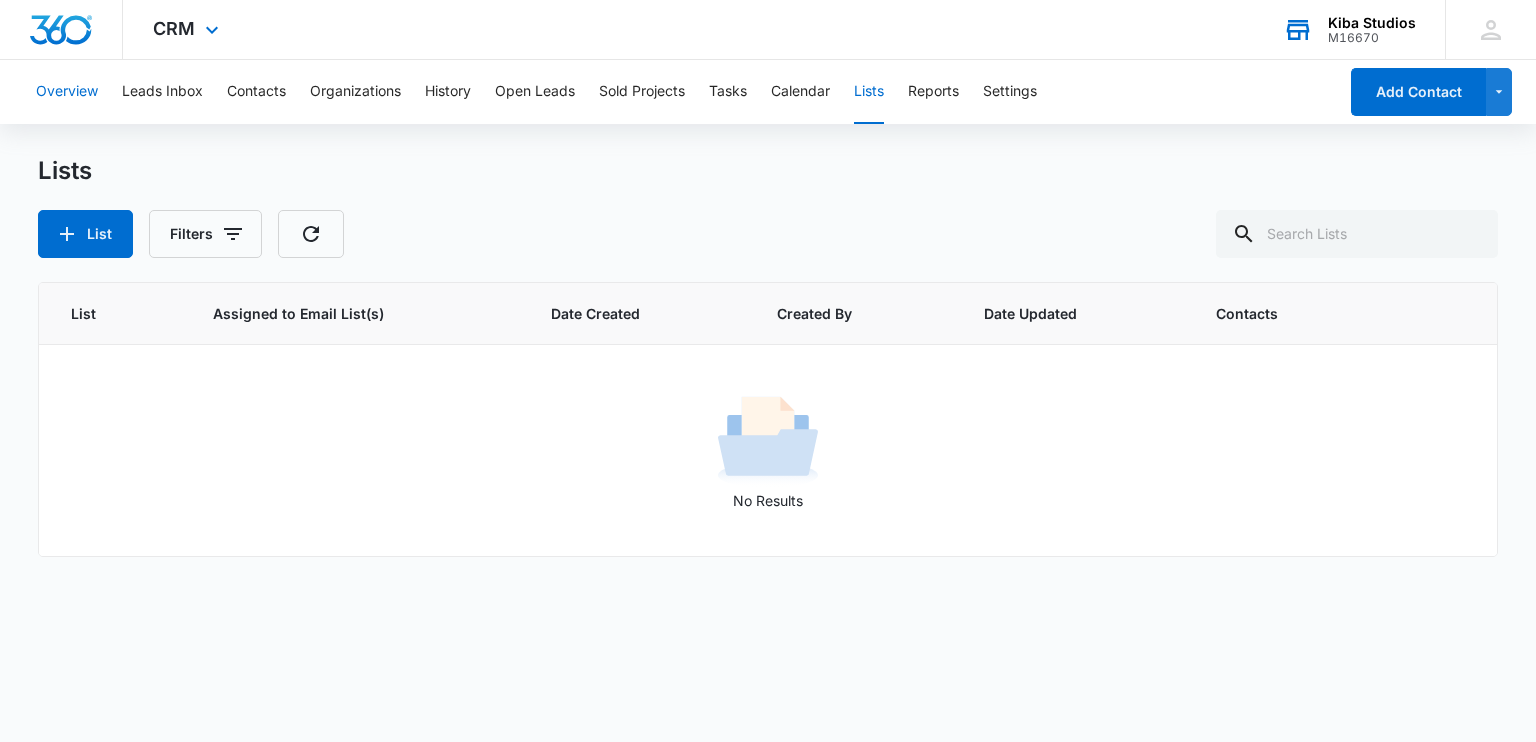 click on "Overview" at bounding box center (67, 92) 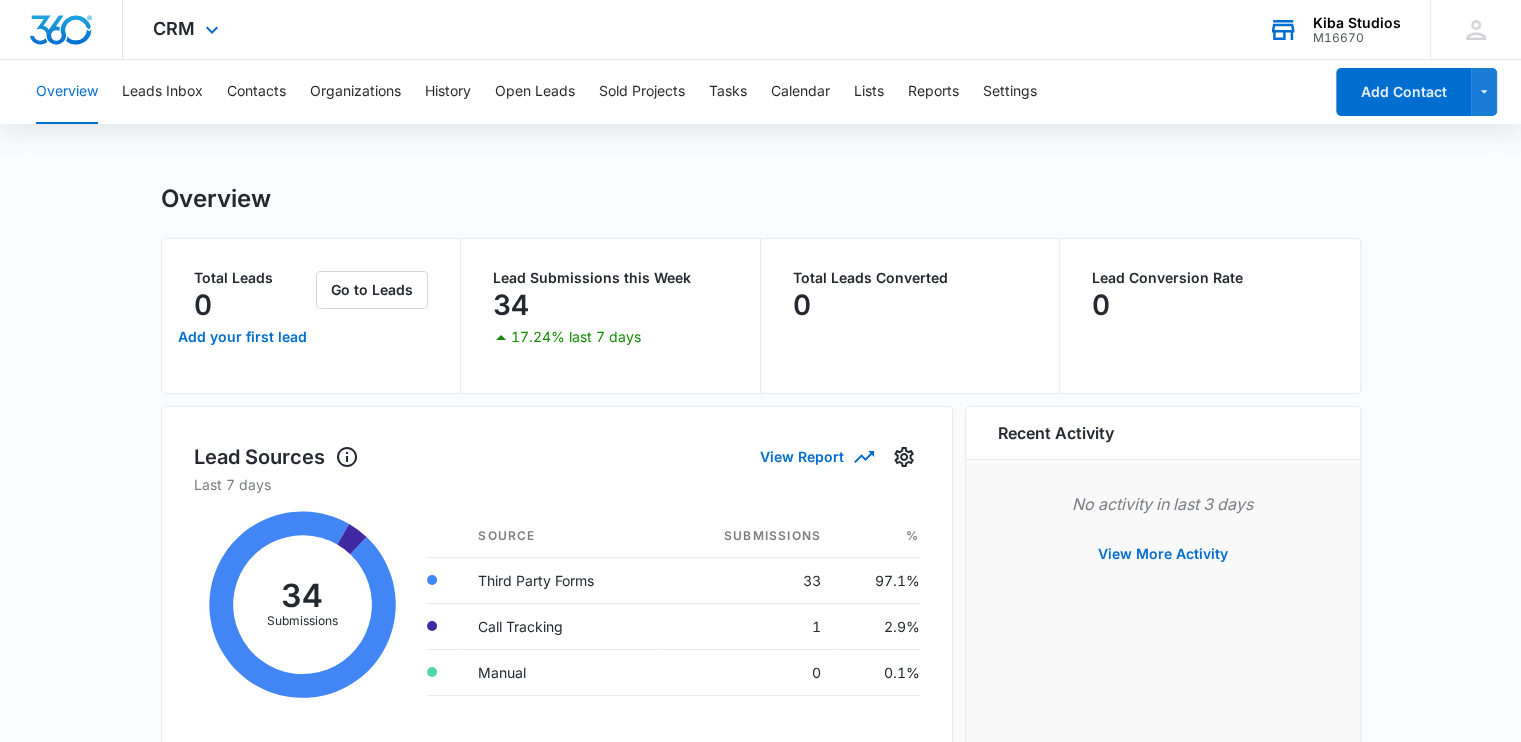 scroll, scrollTop: 0, scrollLeft: 0, axis: both 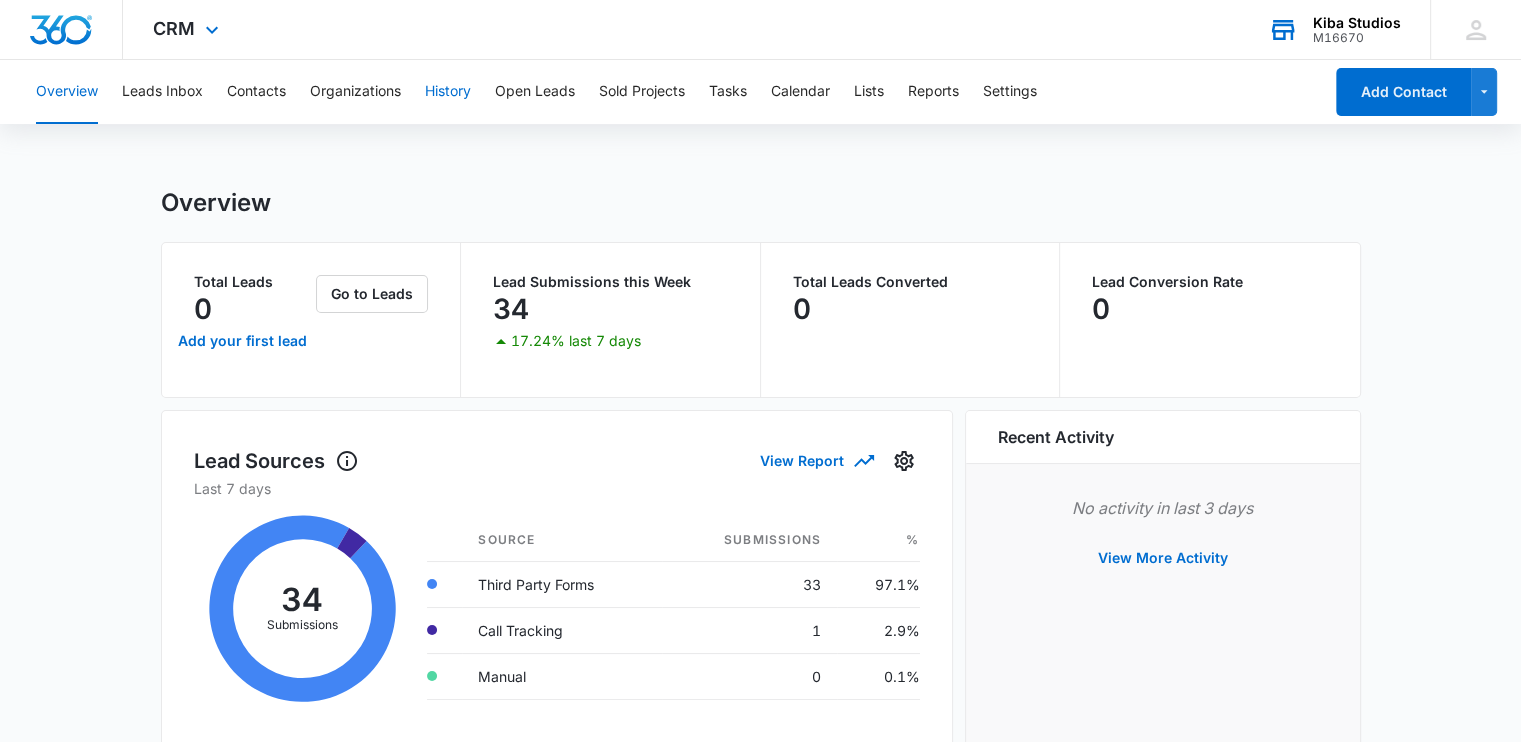 click on "History" at bounding box center (448, 92) 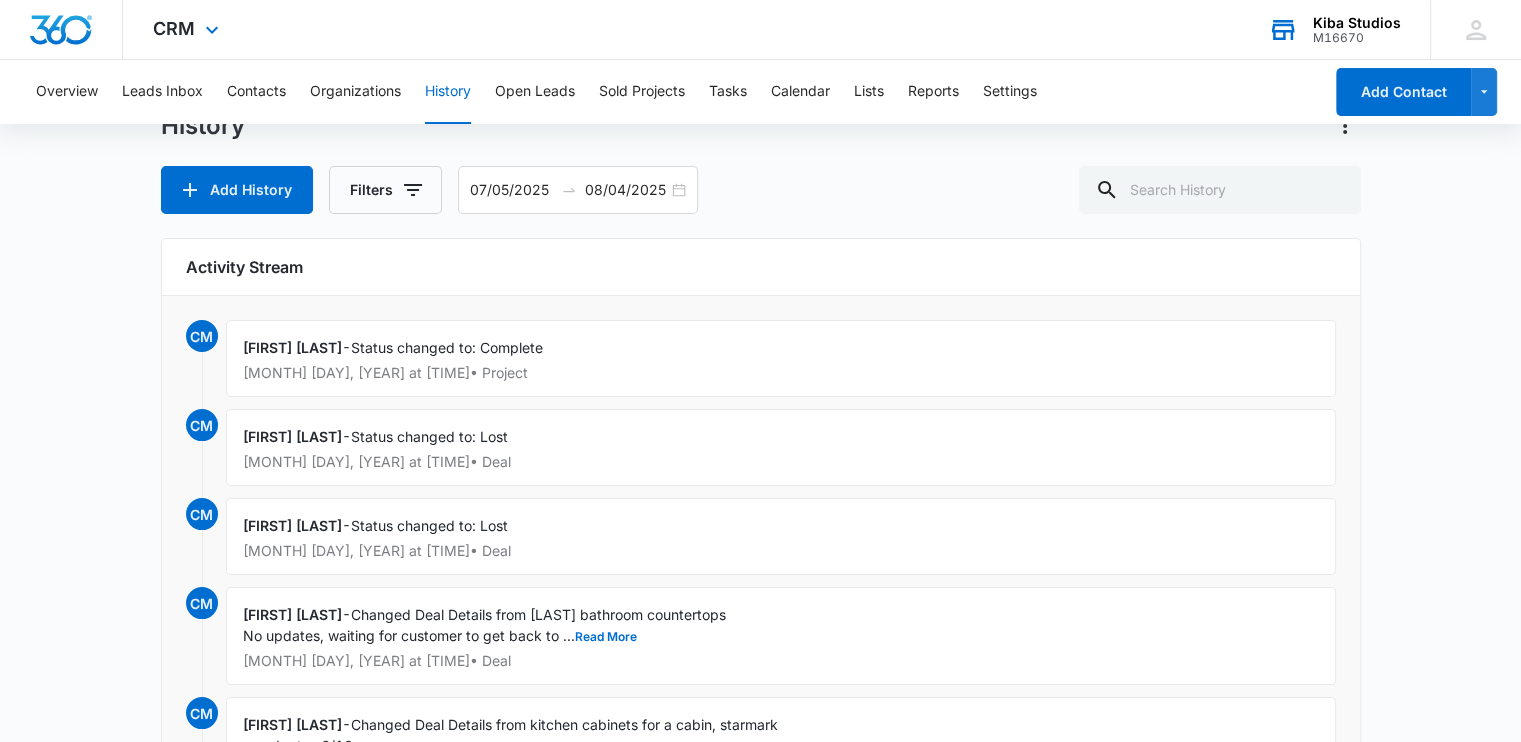 scroll, scrollTop: 0, scrollLeft: 0, axis: both 